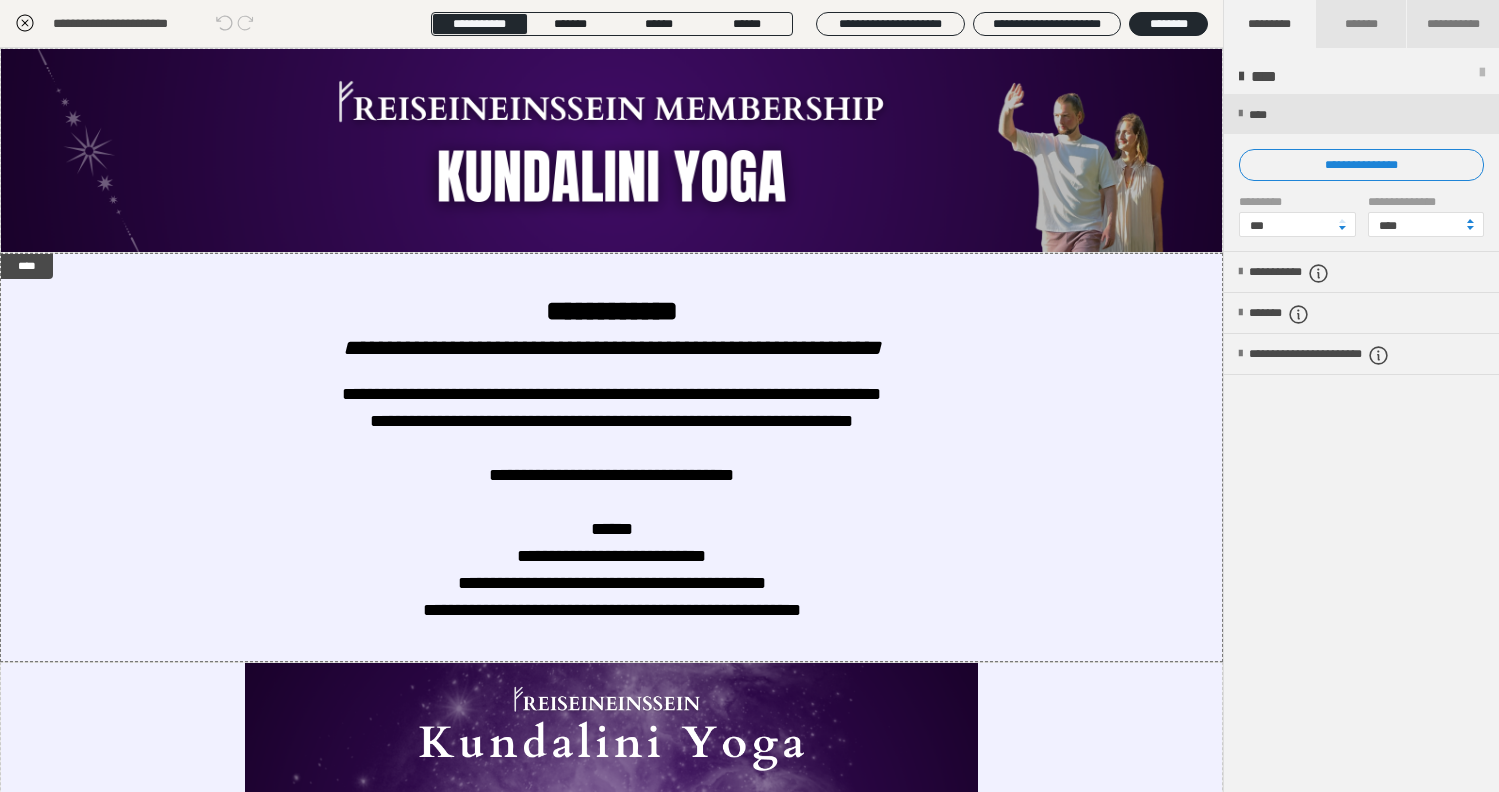 scroll, scrollTop: 349, scrollLeft: 0, axis: vertical 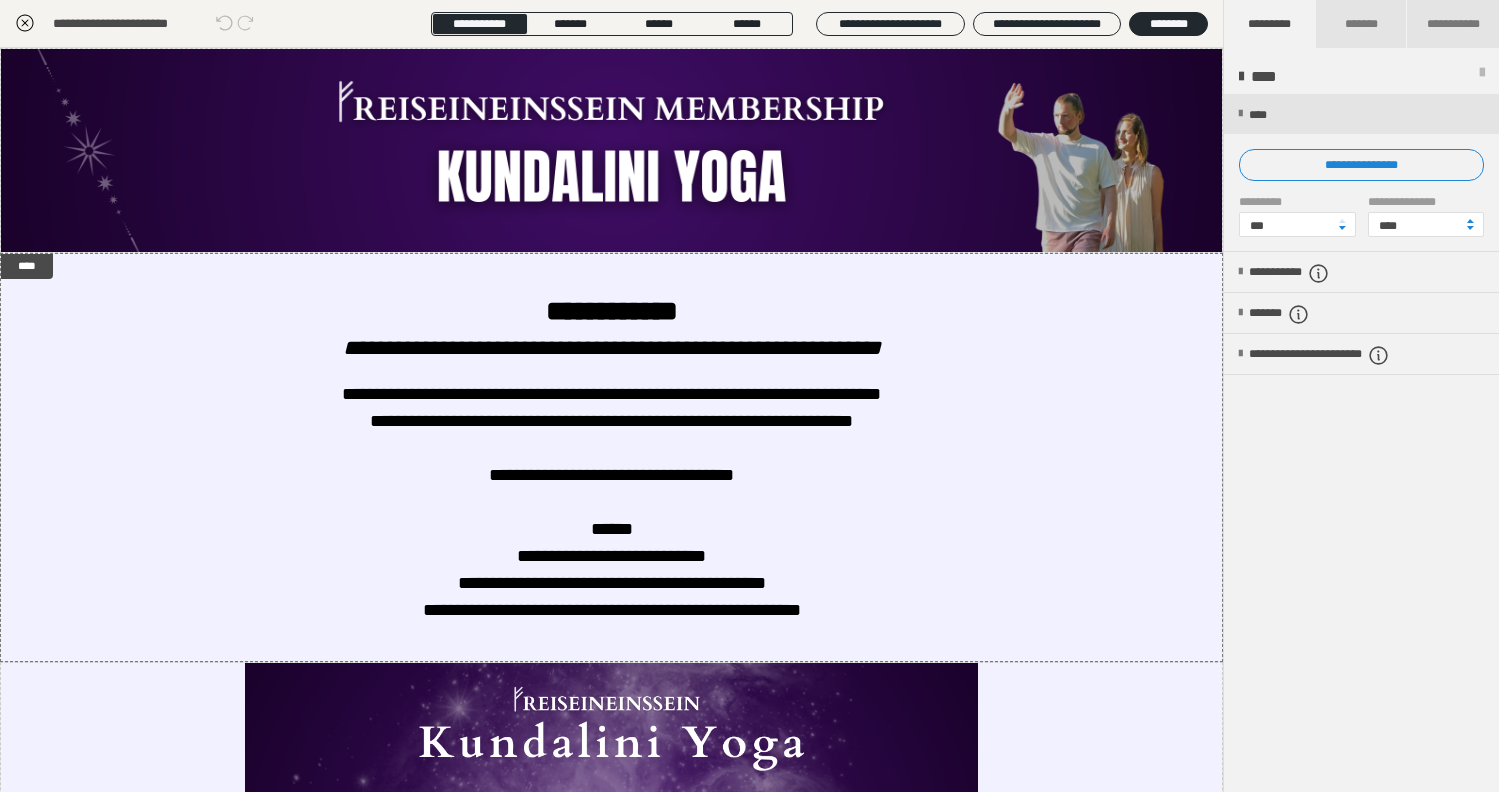 click 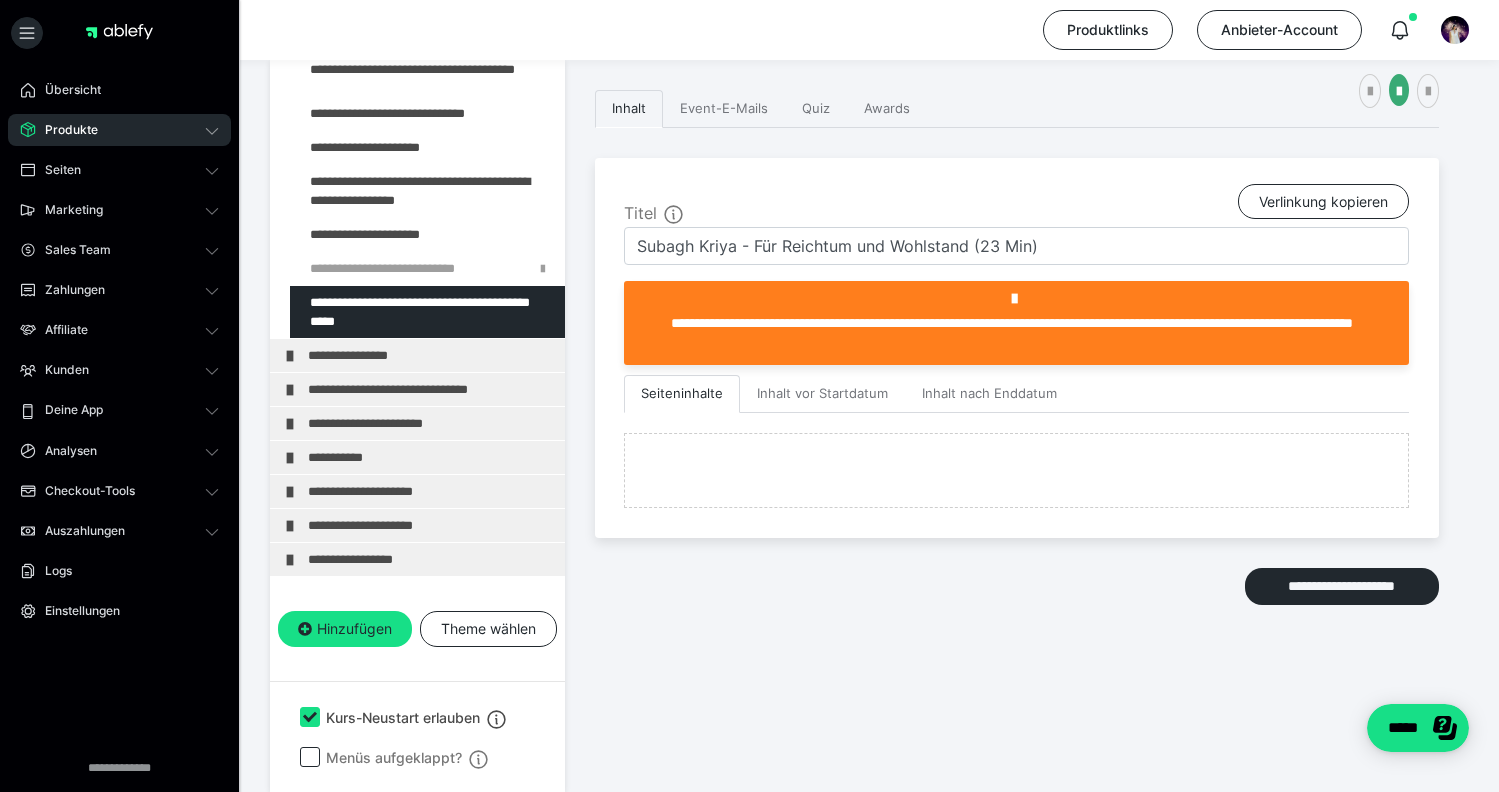 click on "Produkte" at bounding box center (64, 130) 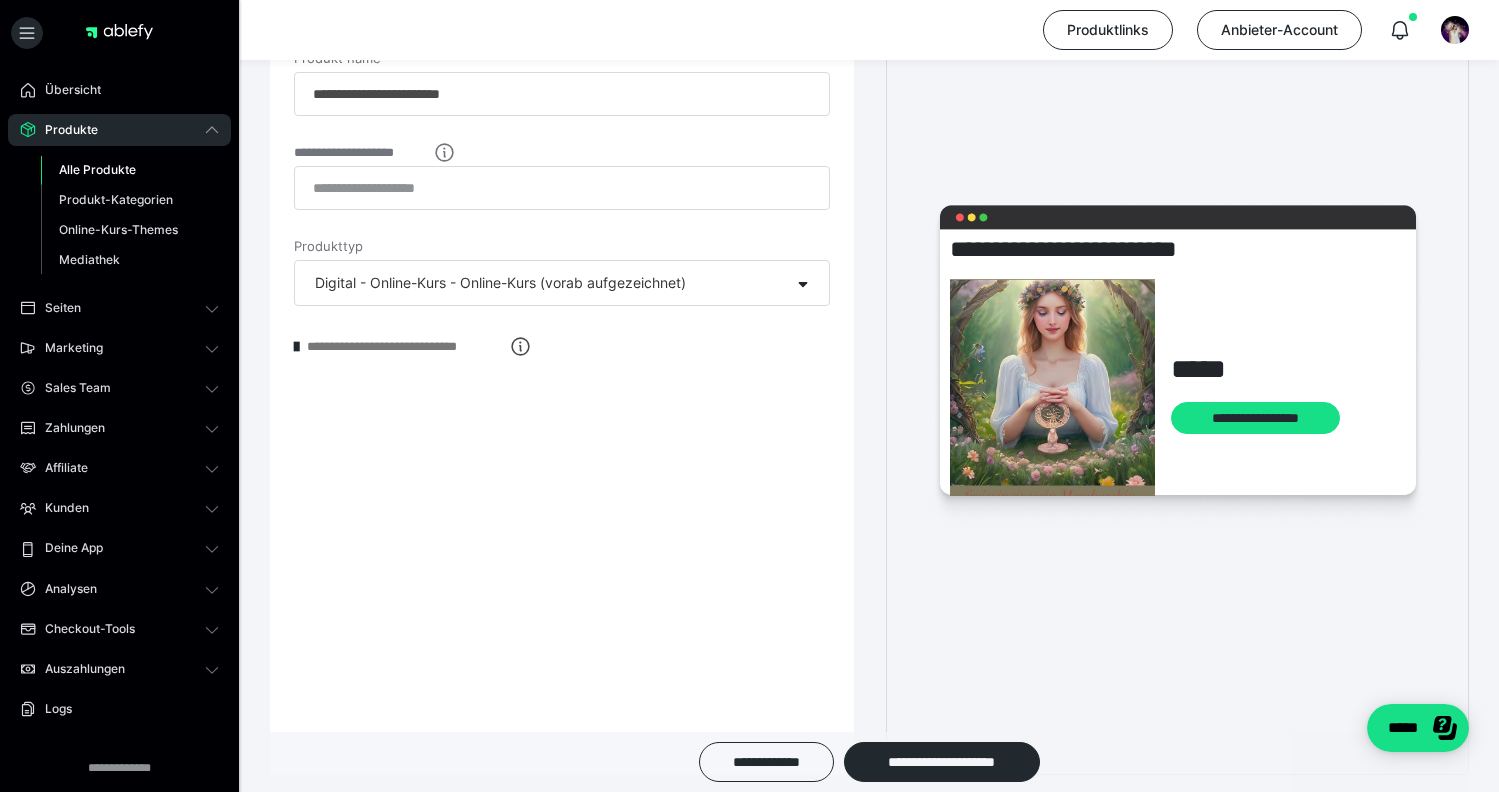 click on "Alle Produkte" at bounding box center [130, 170] 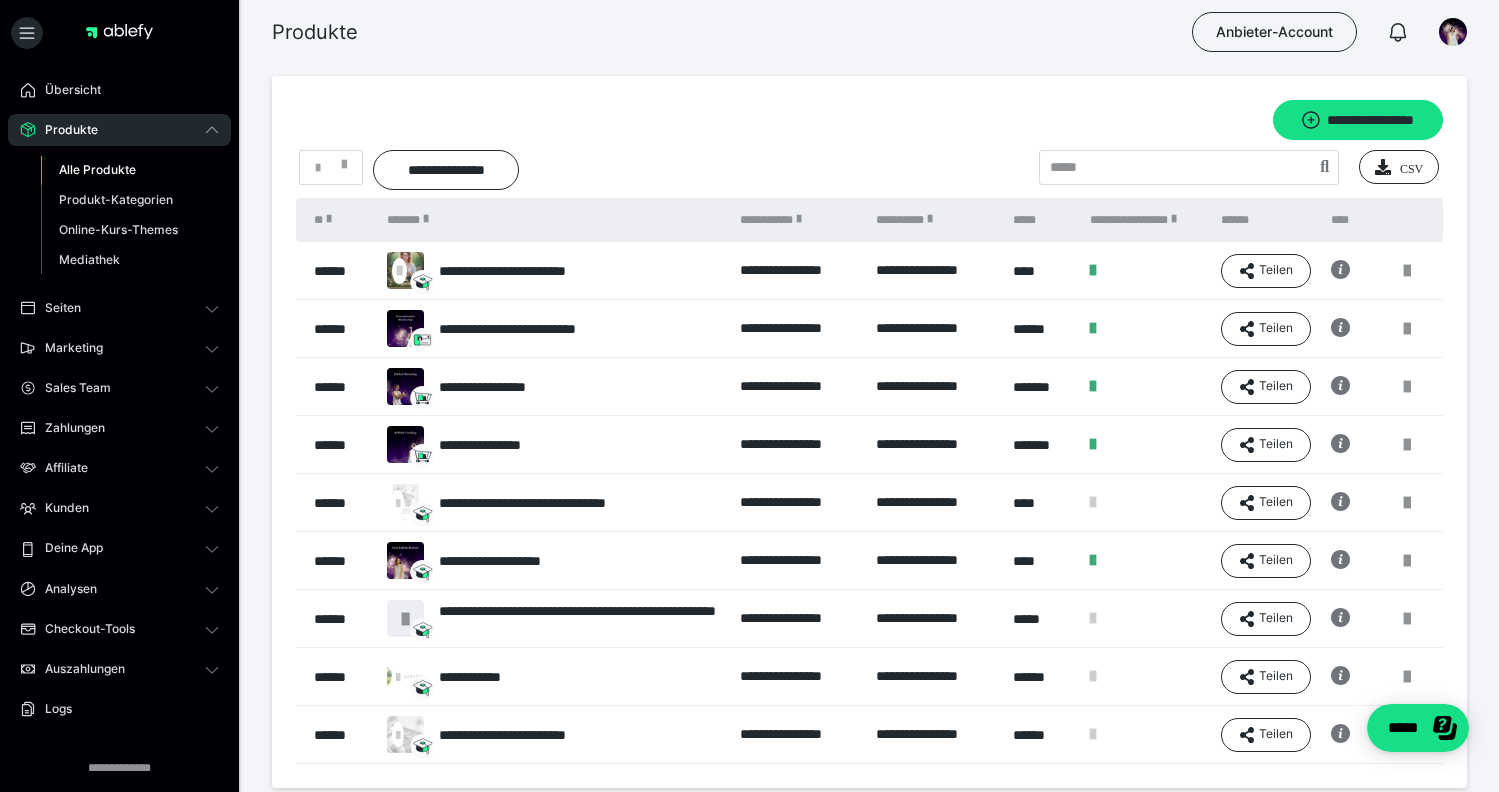 scroll, scrollTop: 0, scrollLeft: 0, axis: both 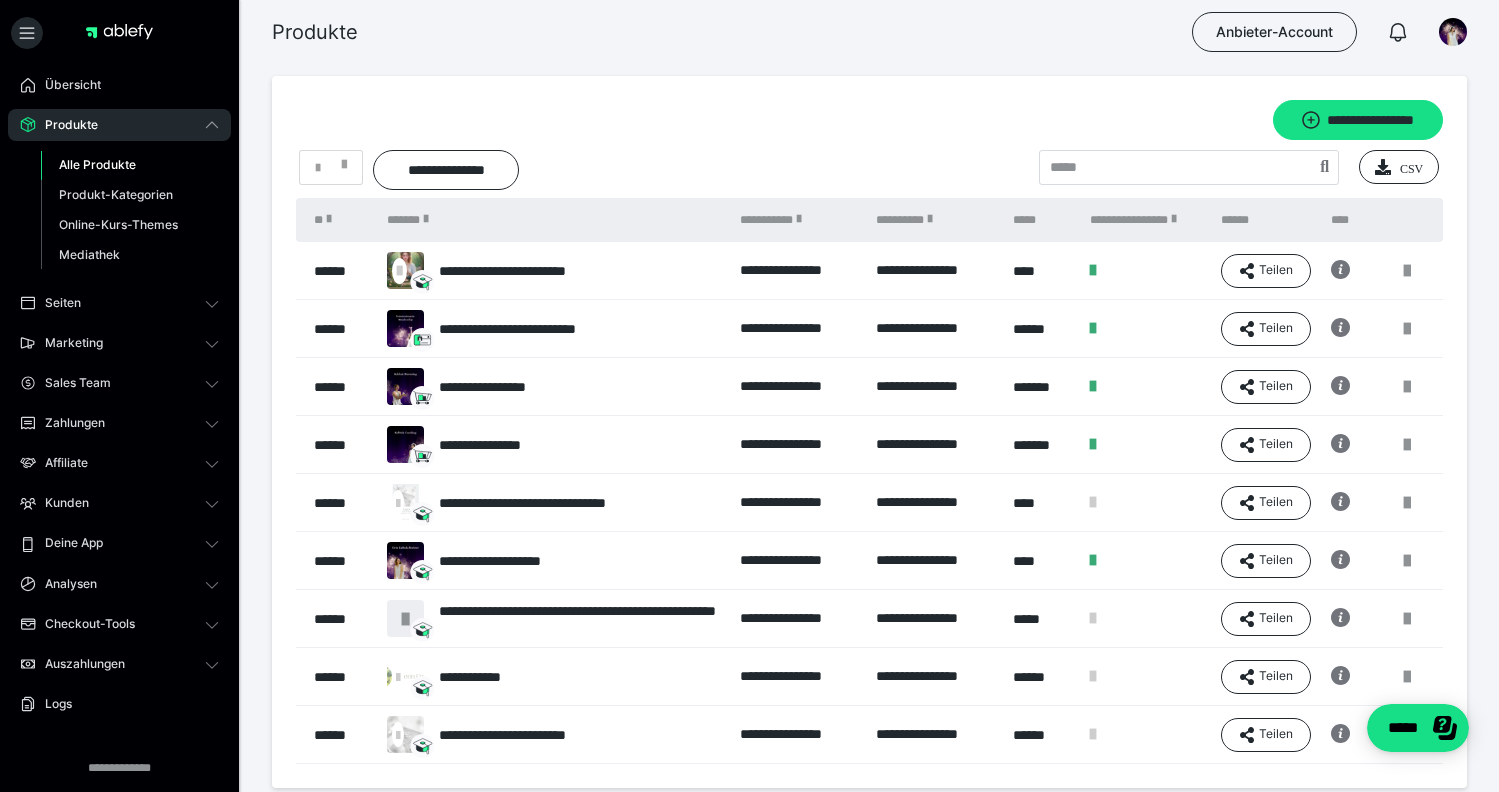 click on "Alle Produkte" at bounding box center [97, 164] 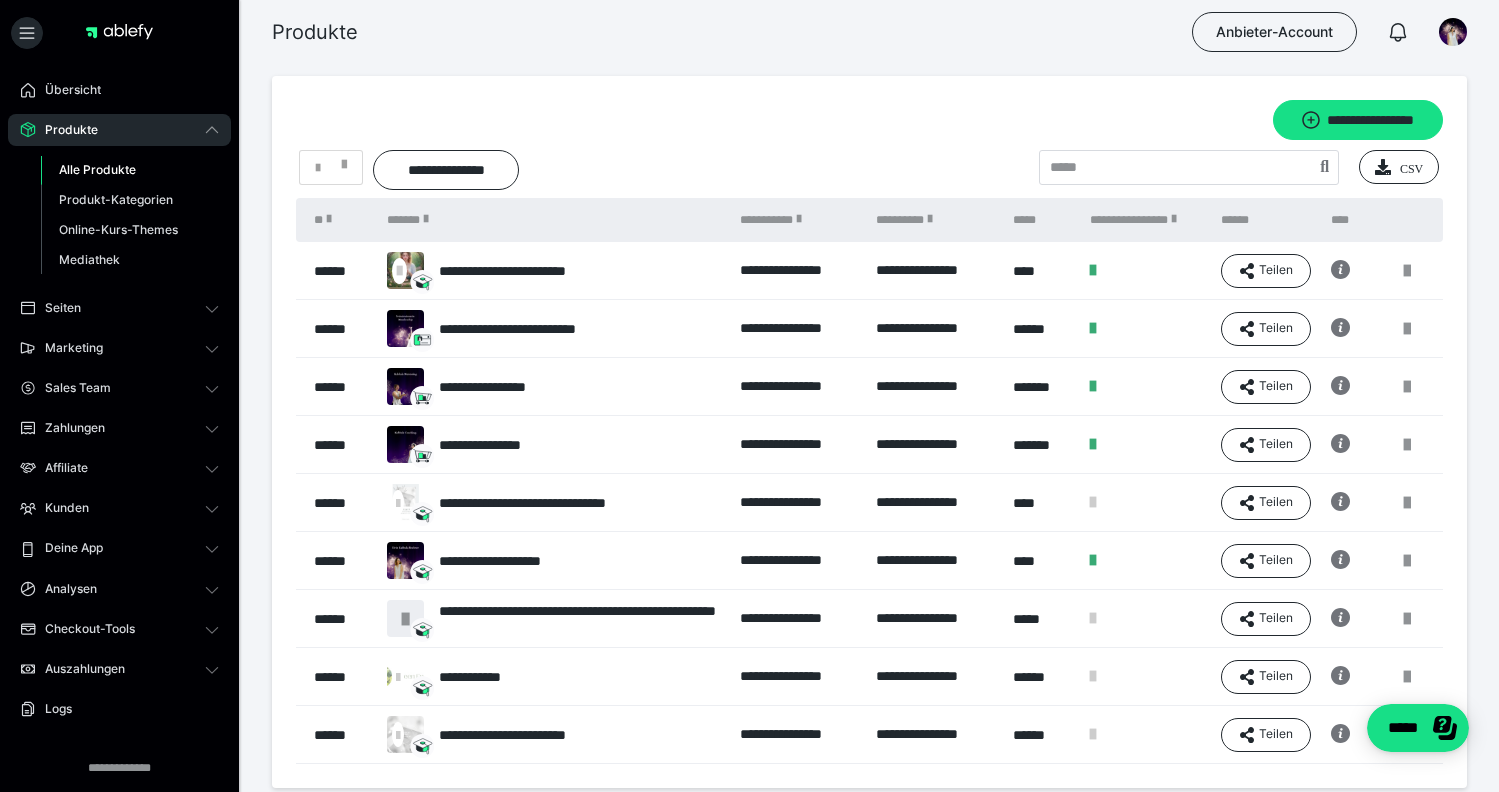 click on "Alle Produkte" at bounding box center [97, 169] 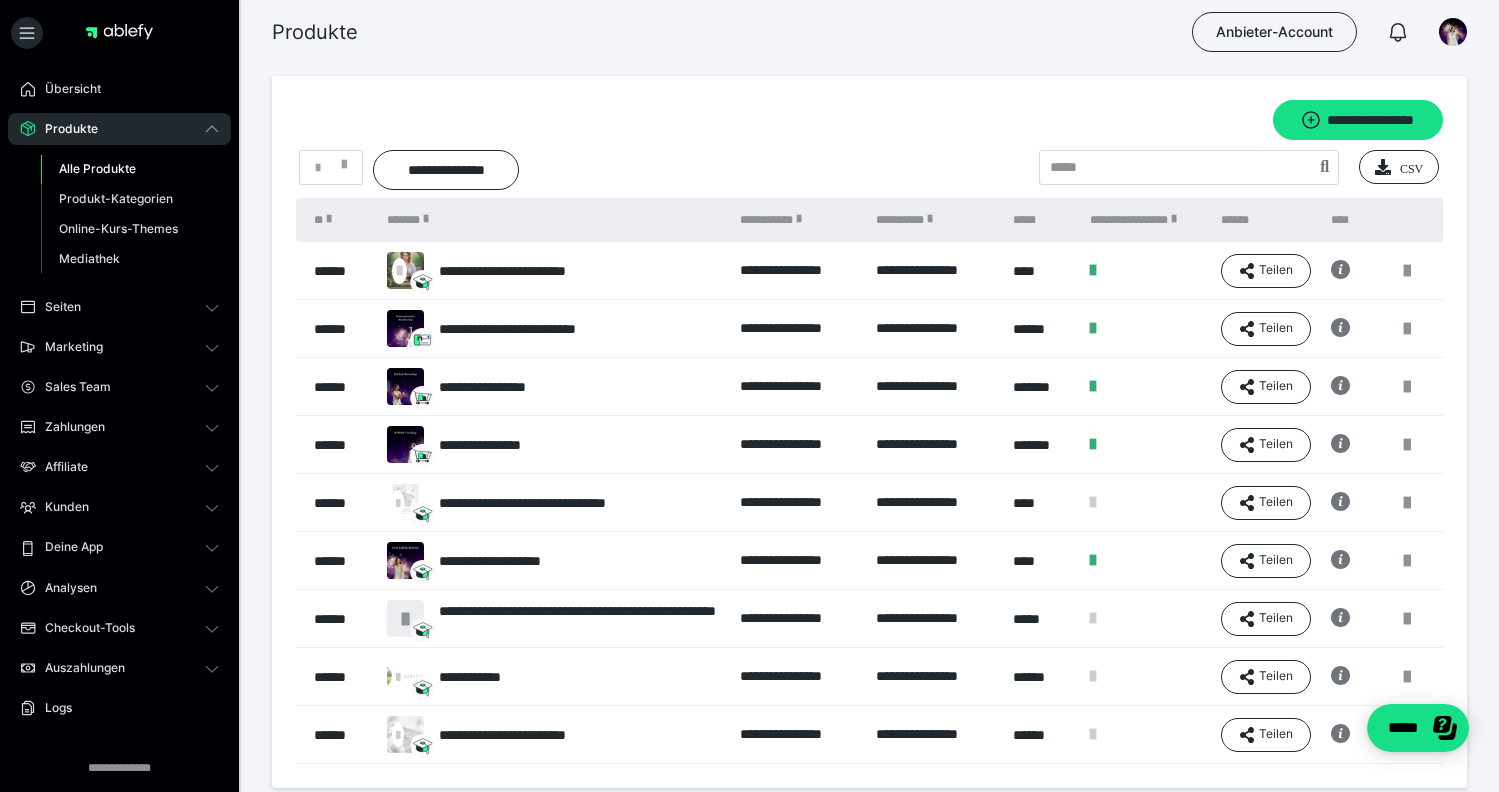 scroll, scrollTop: 0, scrollLeft: 0, axis: both 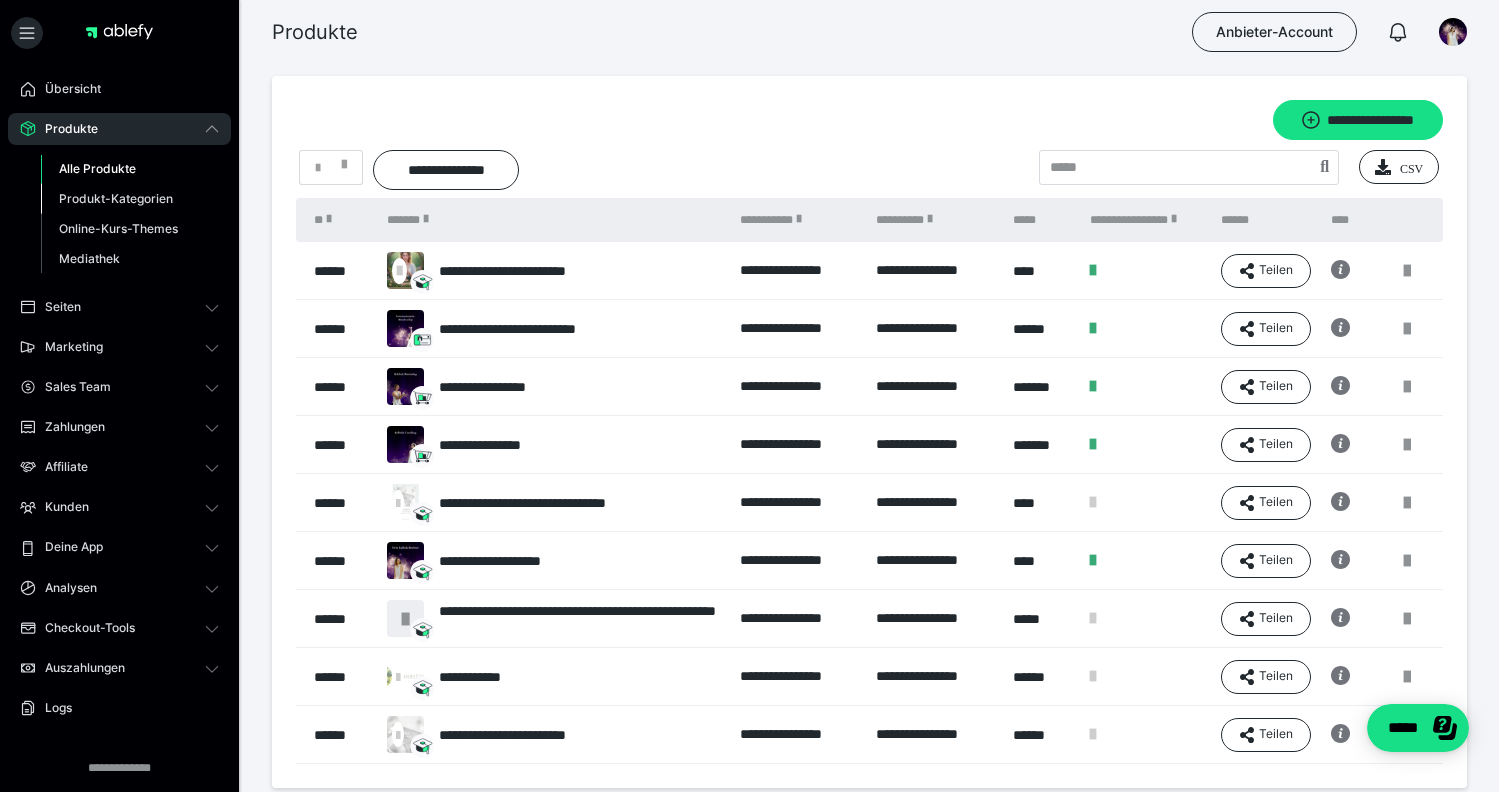 click on "Produkt-Kategorien" at bounding box center [116, 198] 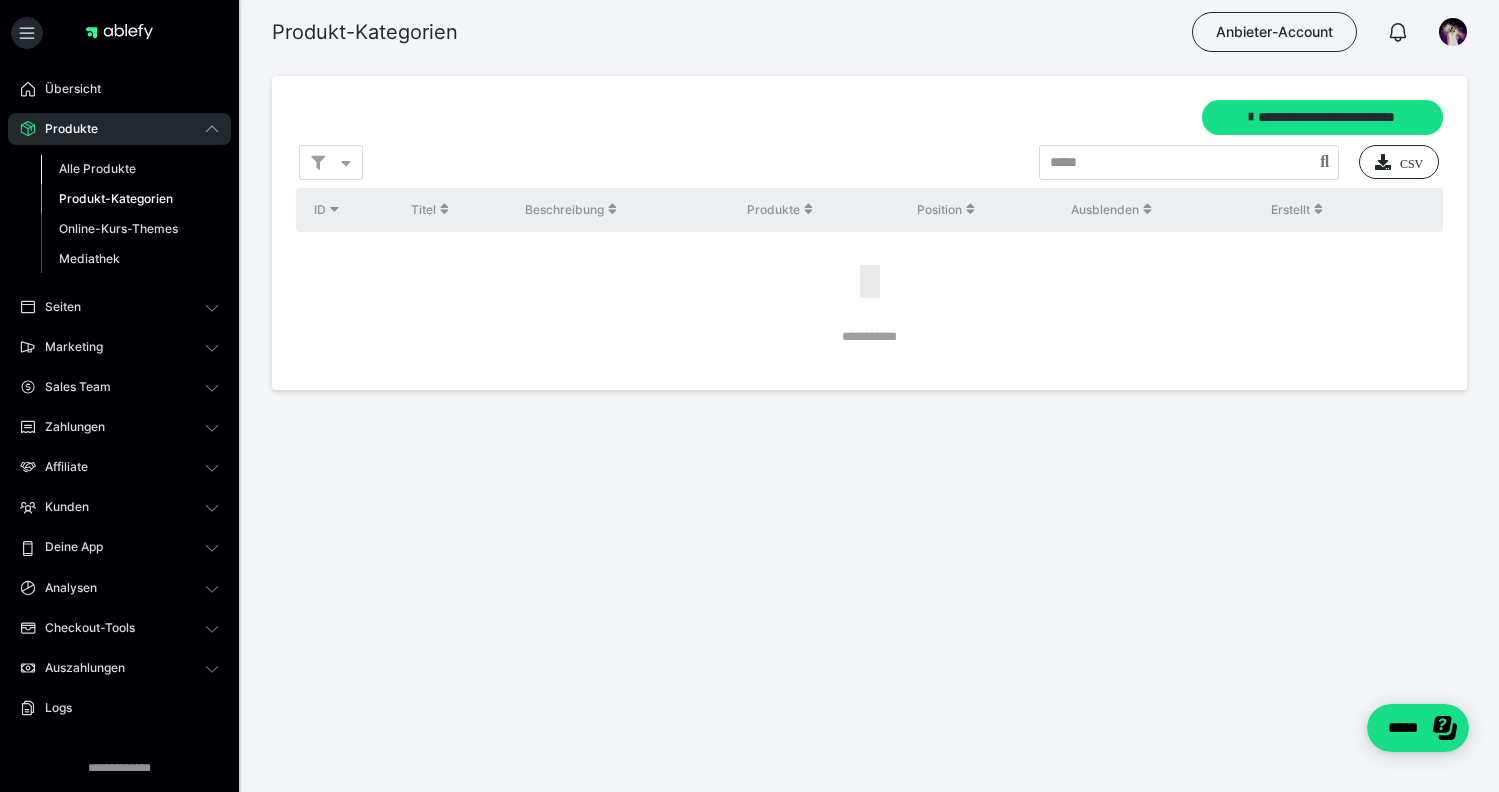 click on "Alle Produkte" at bounding box center (97, 168) 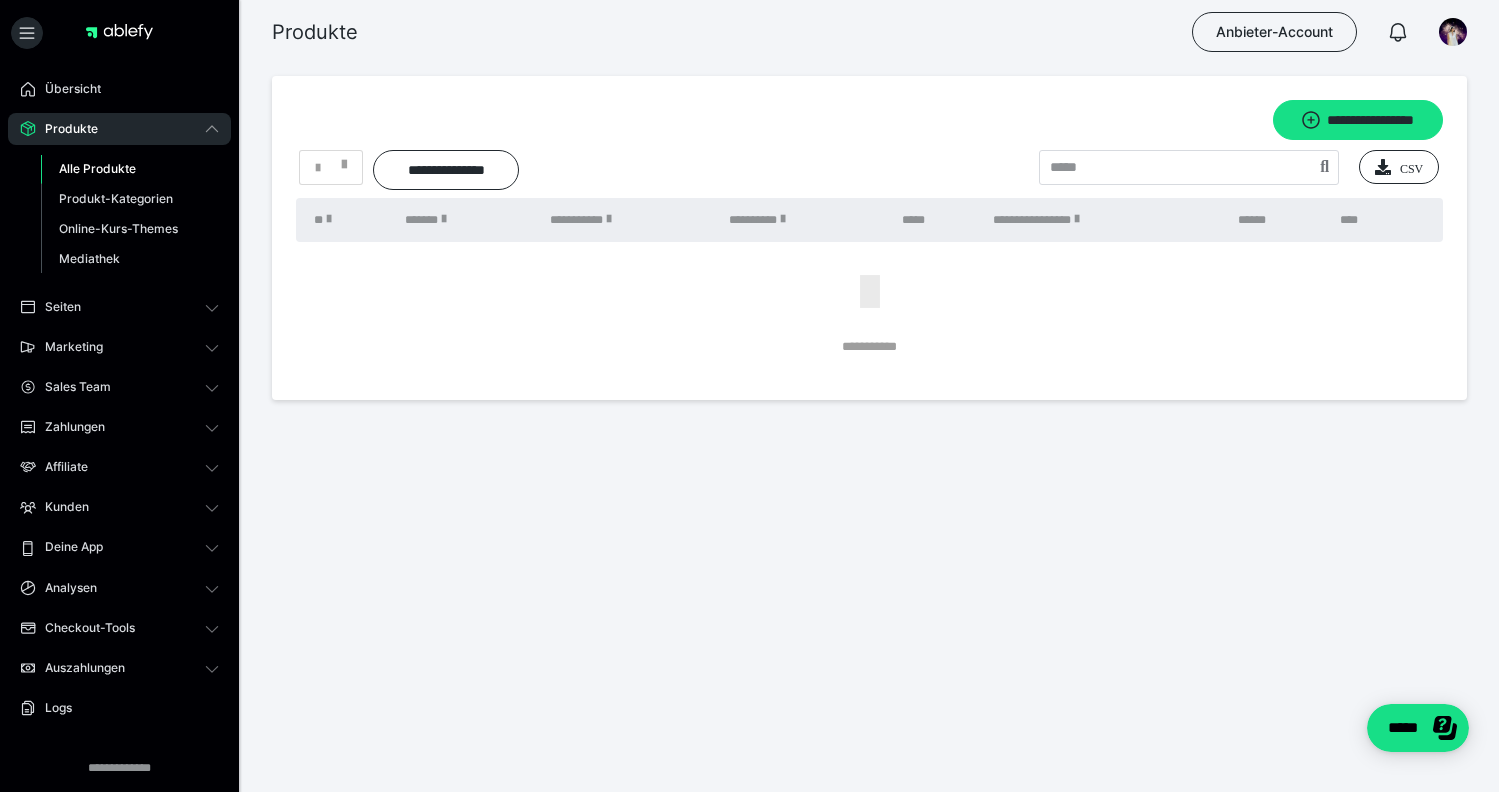 click on "Alle Produkte" at bounding box center [97, 168] 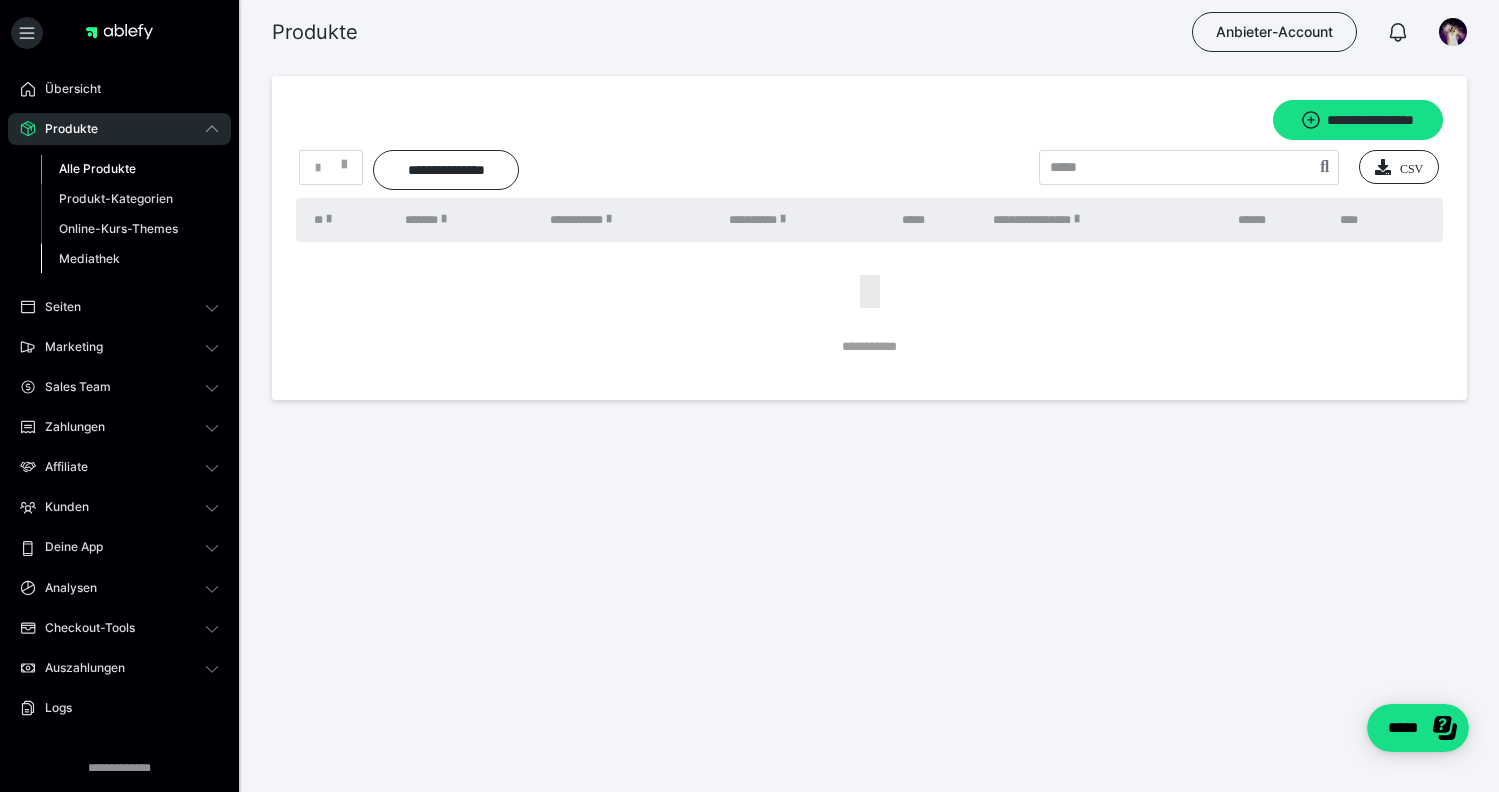 click on "Mediathek" at bounding box center [89, 258] 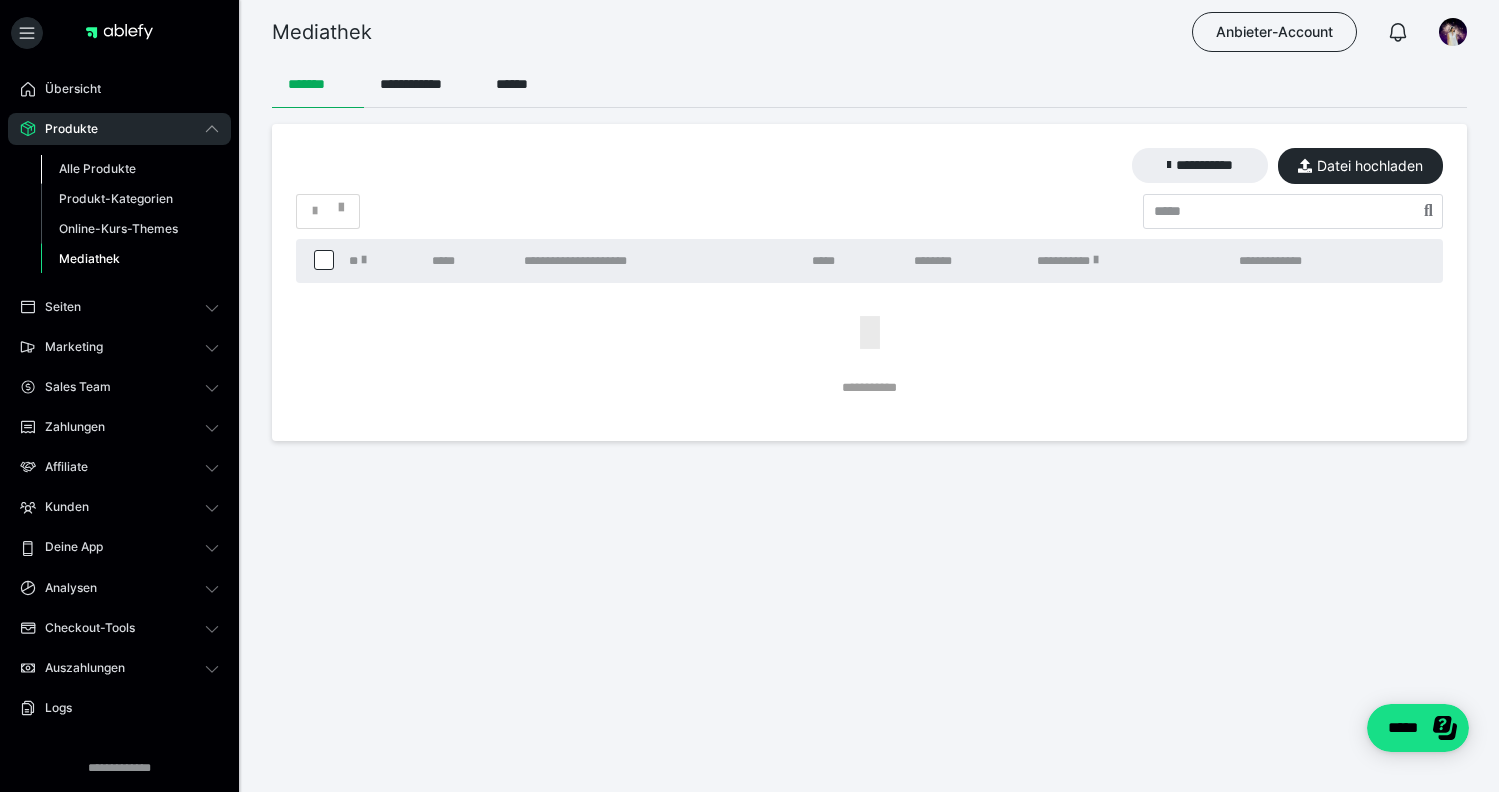 click on "Alle Produkte" at bounding box center [97, 168] 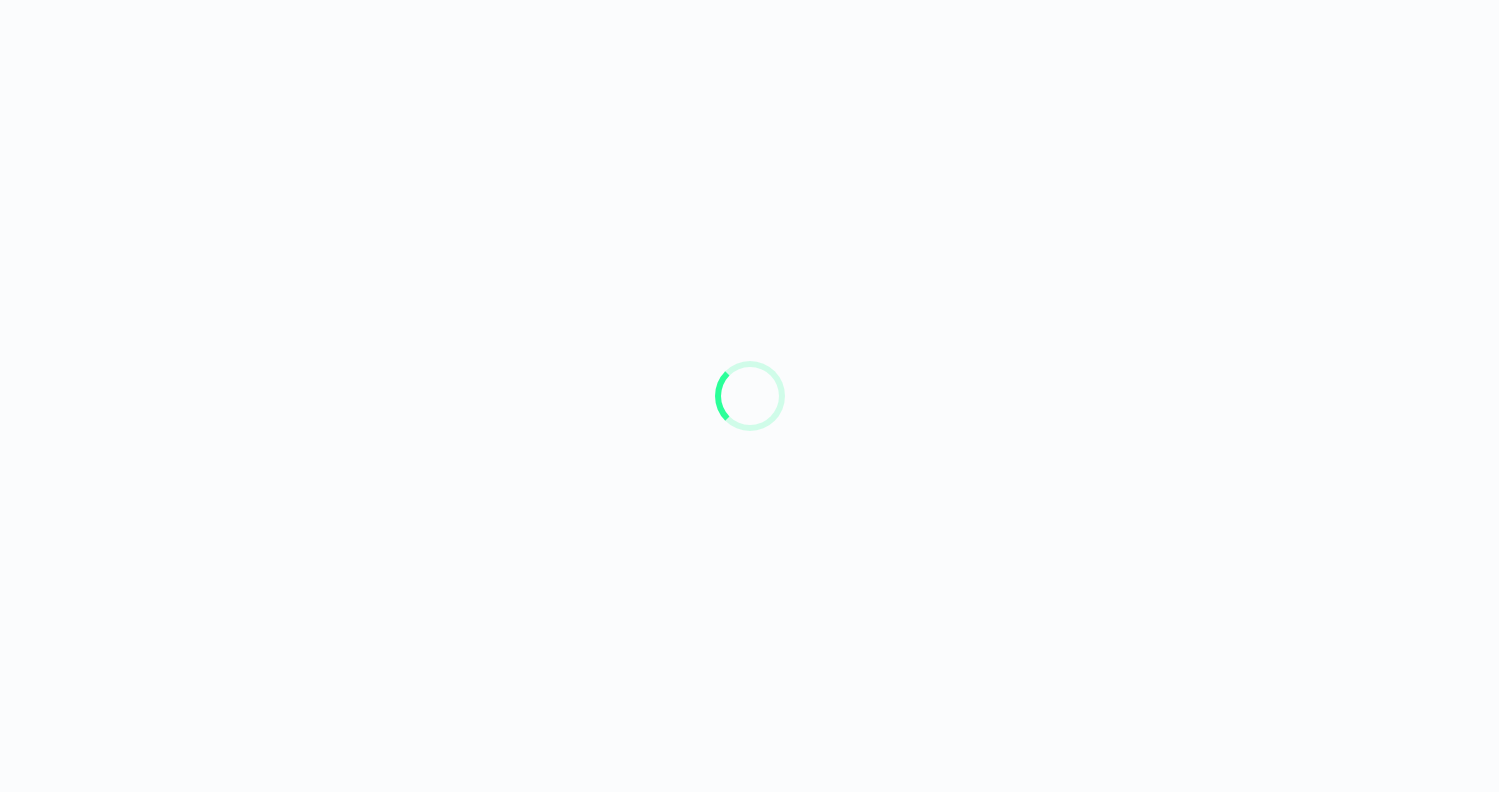 scroll, scrollTop: 0, scrollLeft: 0, axis: both 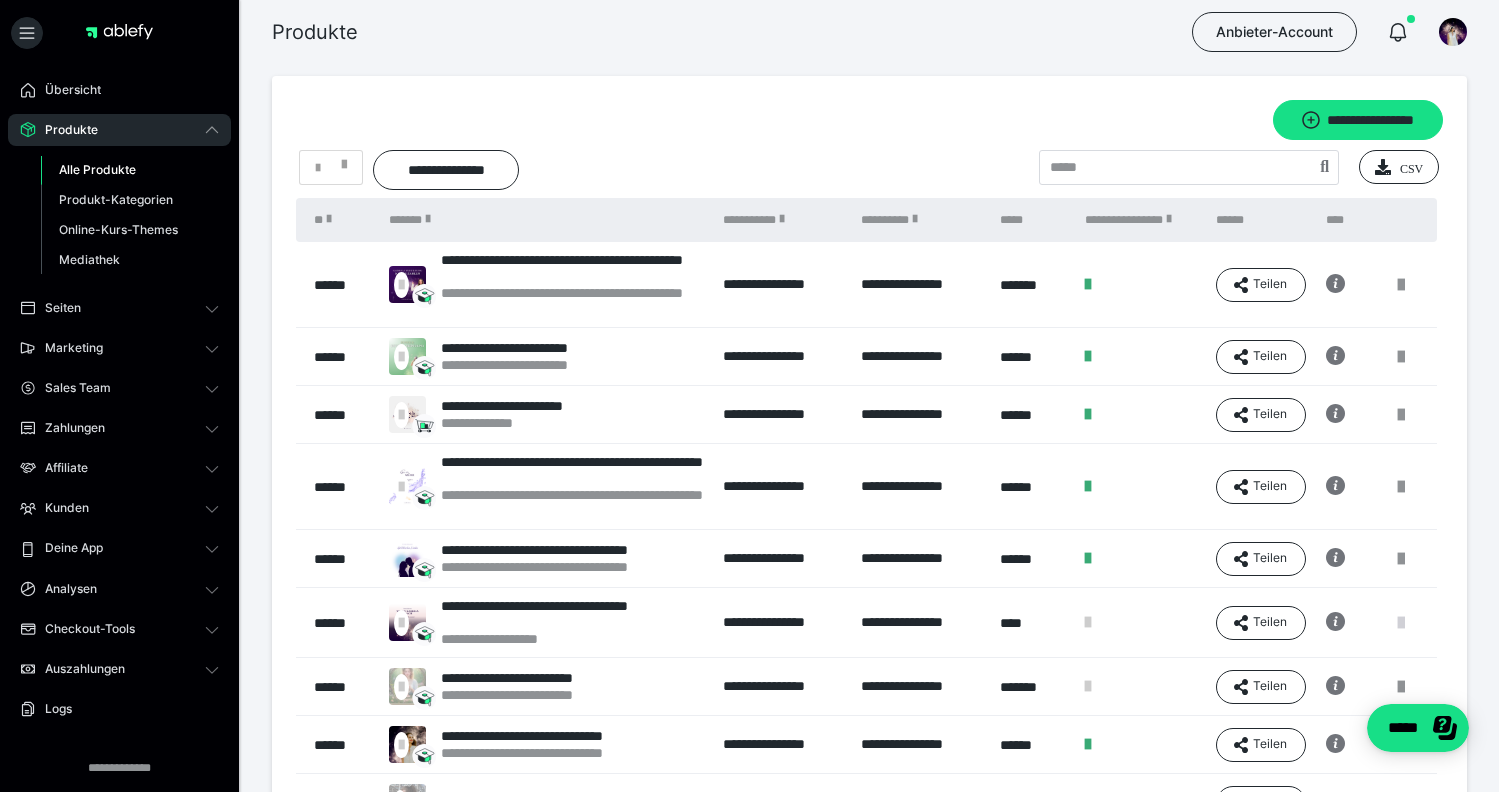 click at bounding box center (1401, 623) 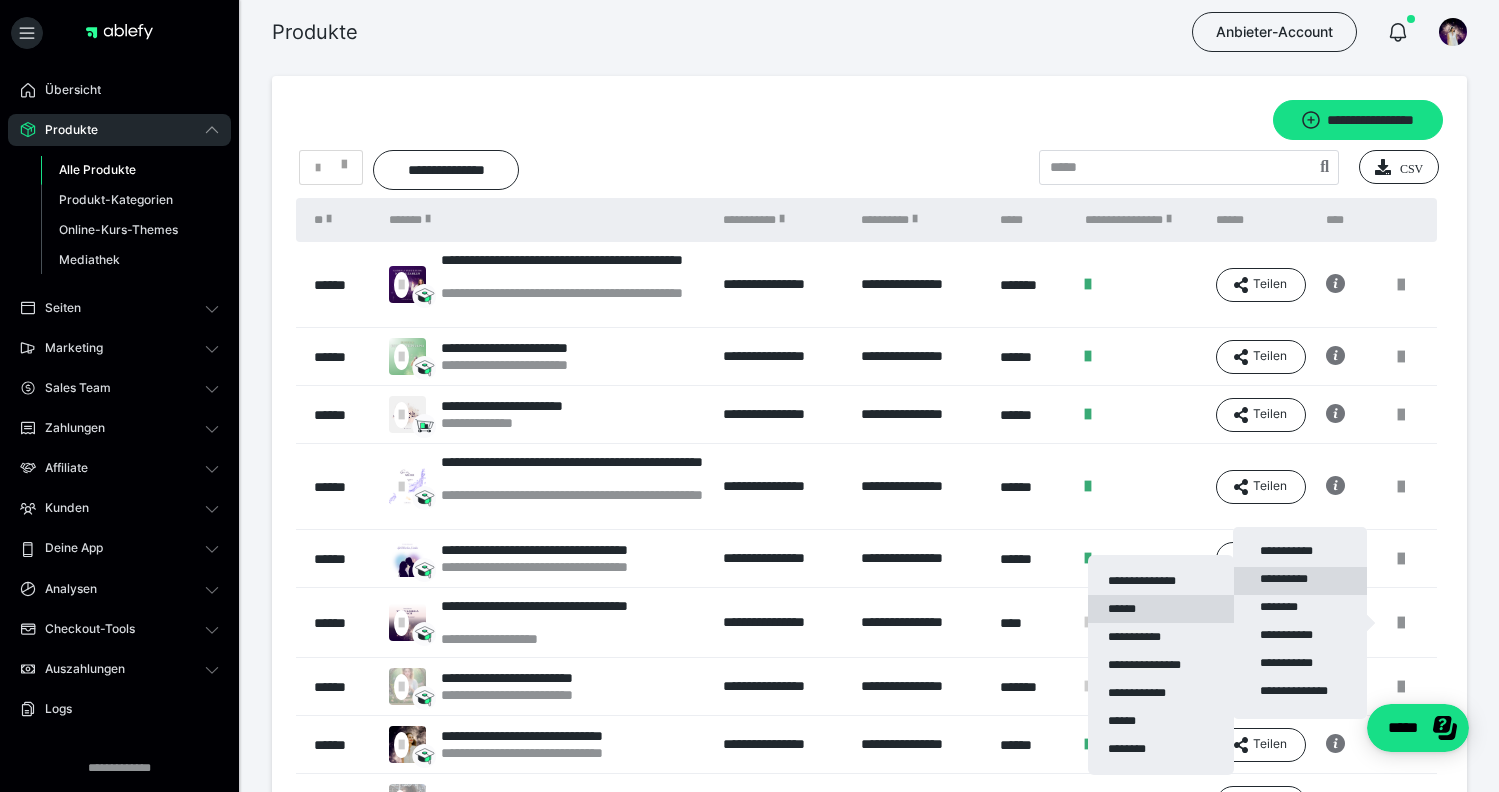 click on "******" at bounding box center (1161, 609) 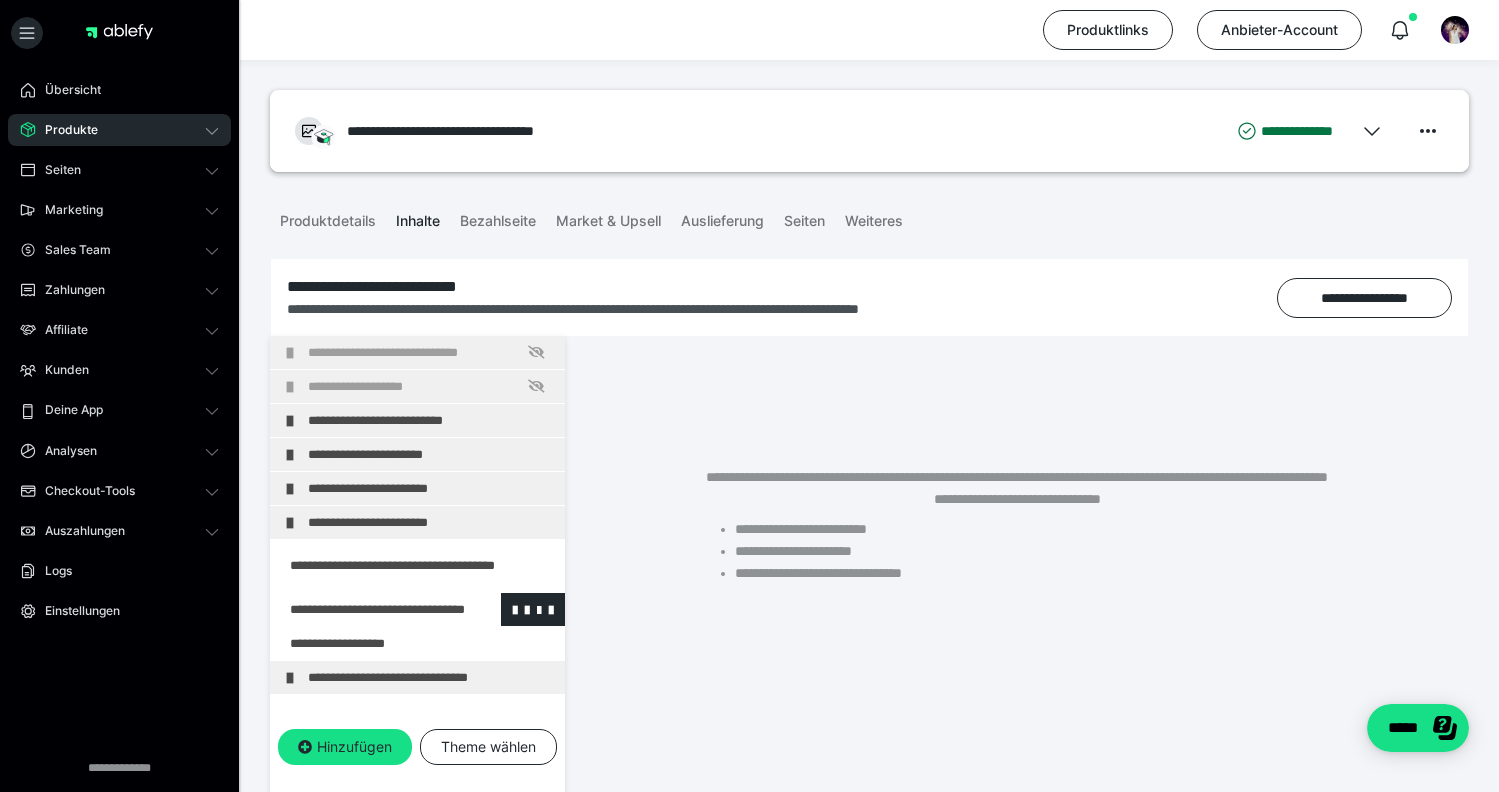 click at bounding box center [365, 609] 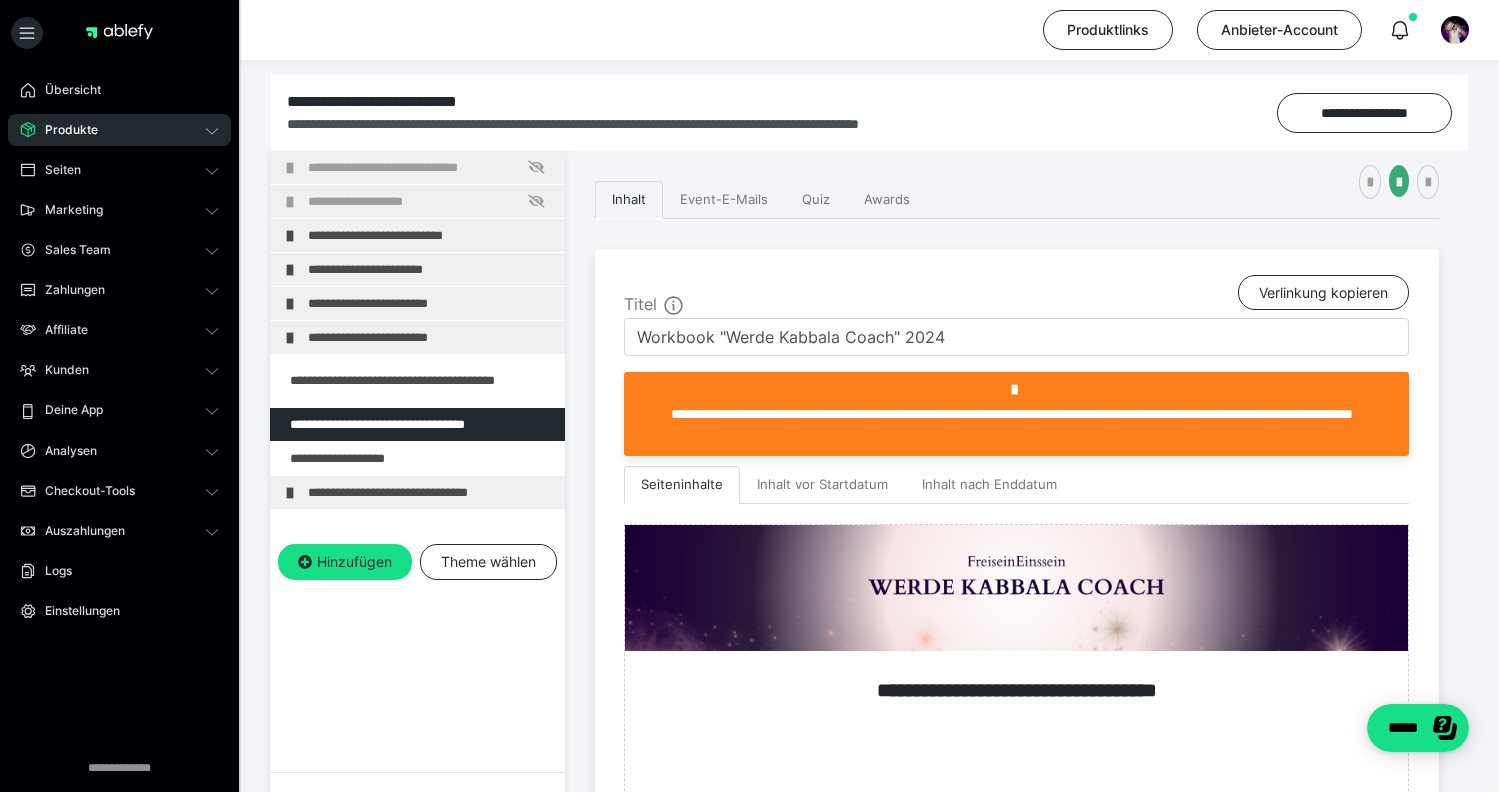 scroll, scrollTop: 266, scrollLeft: 0, axis: vertical 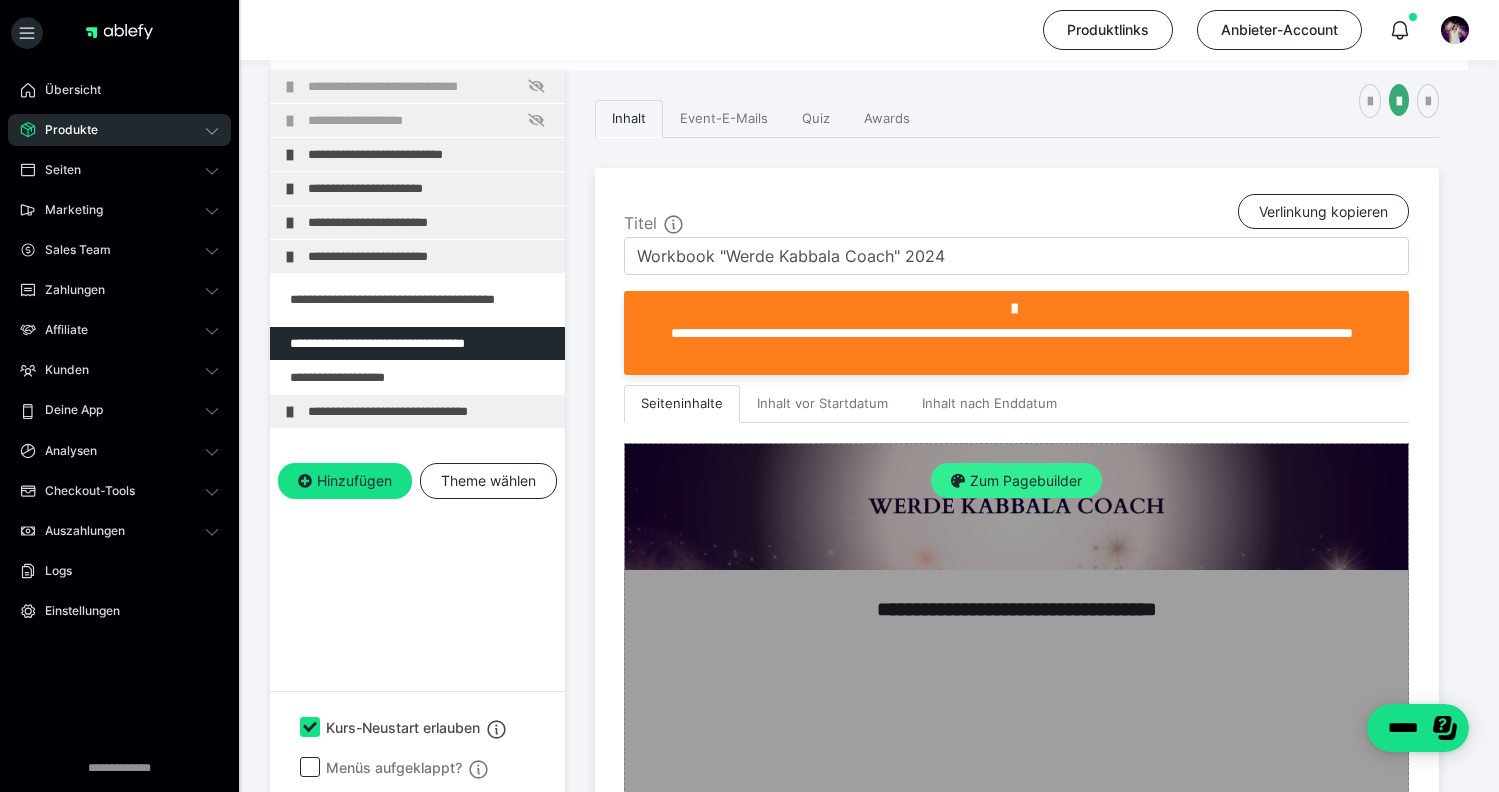 click on "Zum Pagebuilder" at bounding box center (1016, 481) 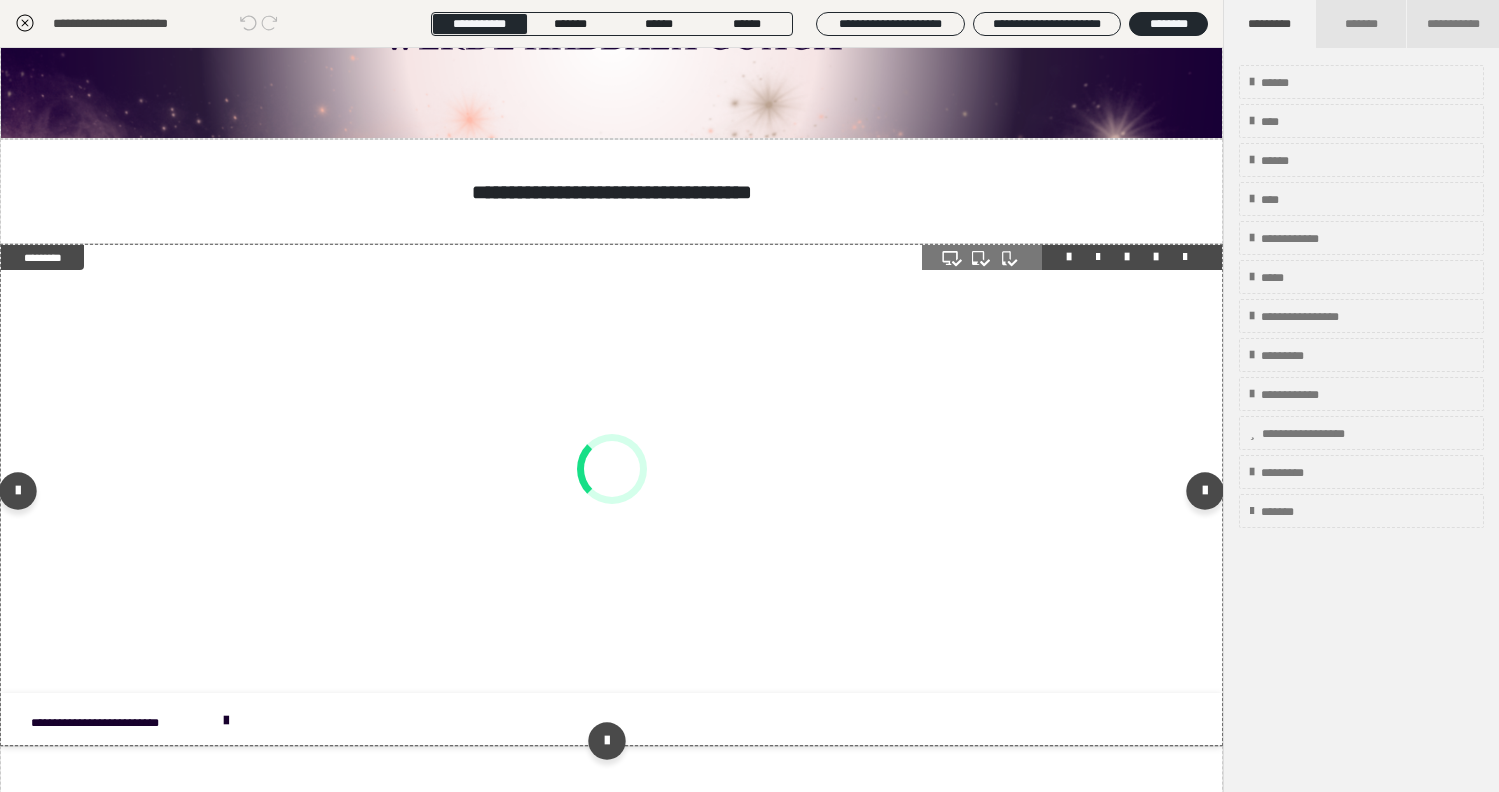 scroll, scrollTop: 122, scrollLeft: 0, axis: vertical 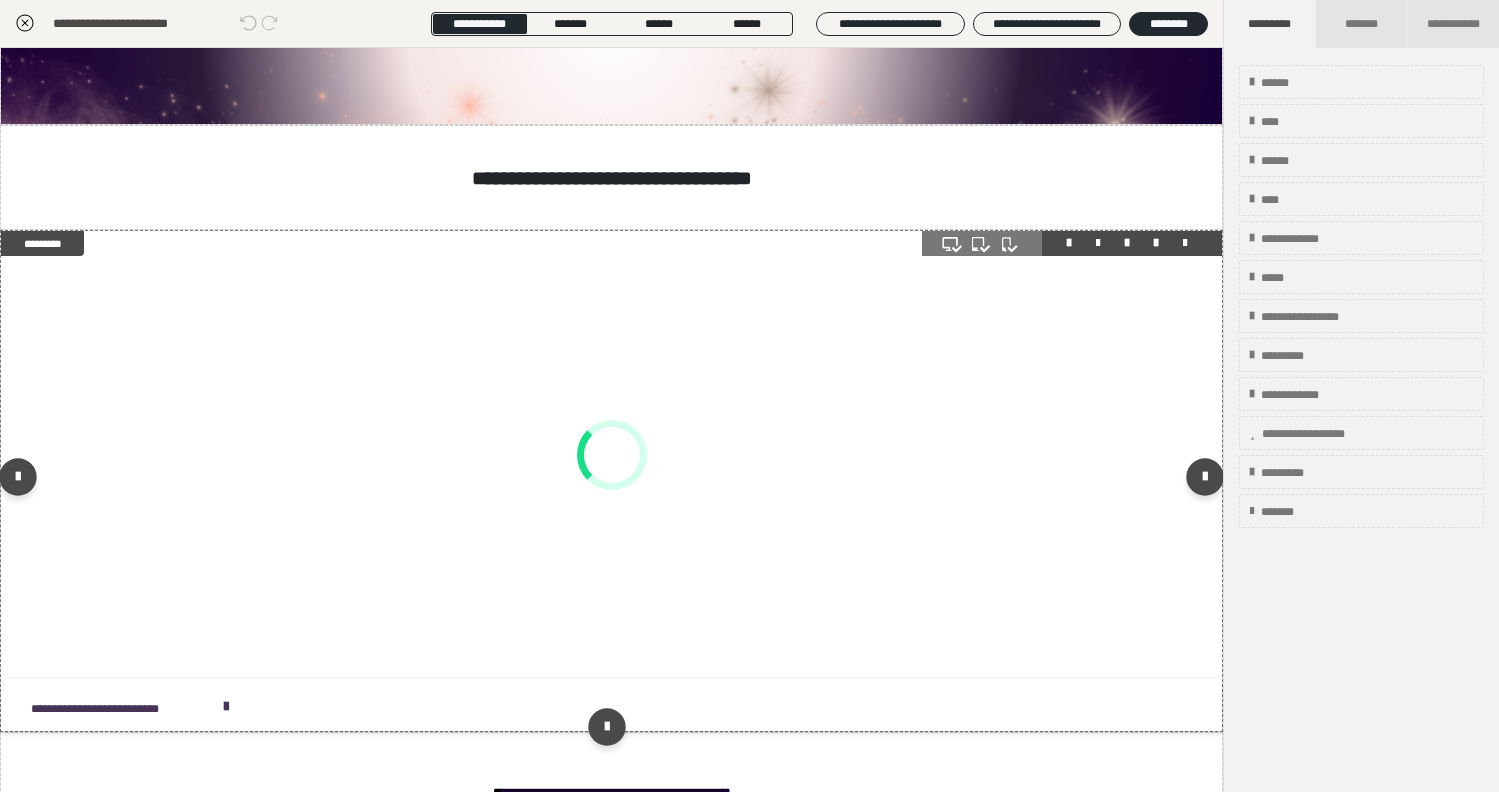 click at bounding box center [226, 707] 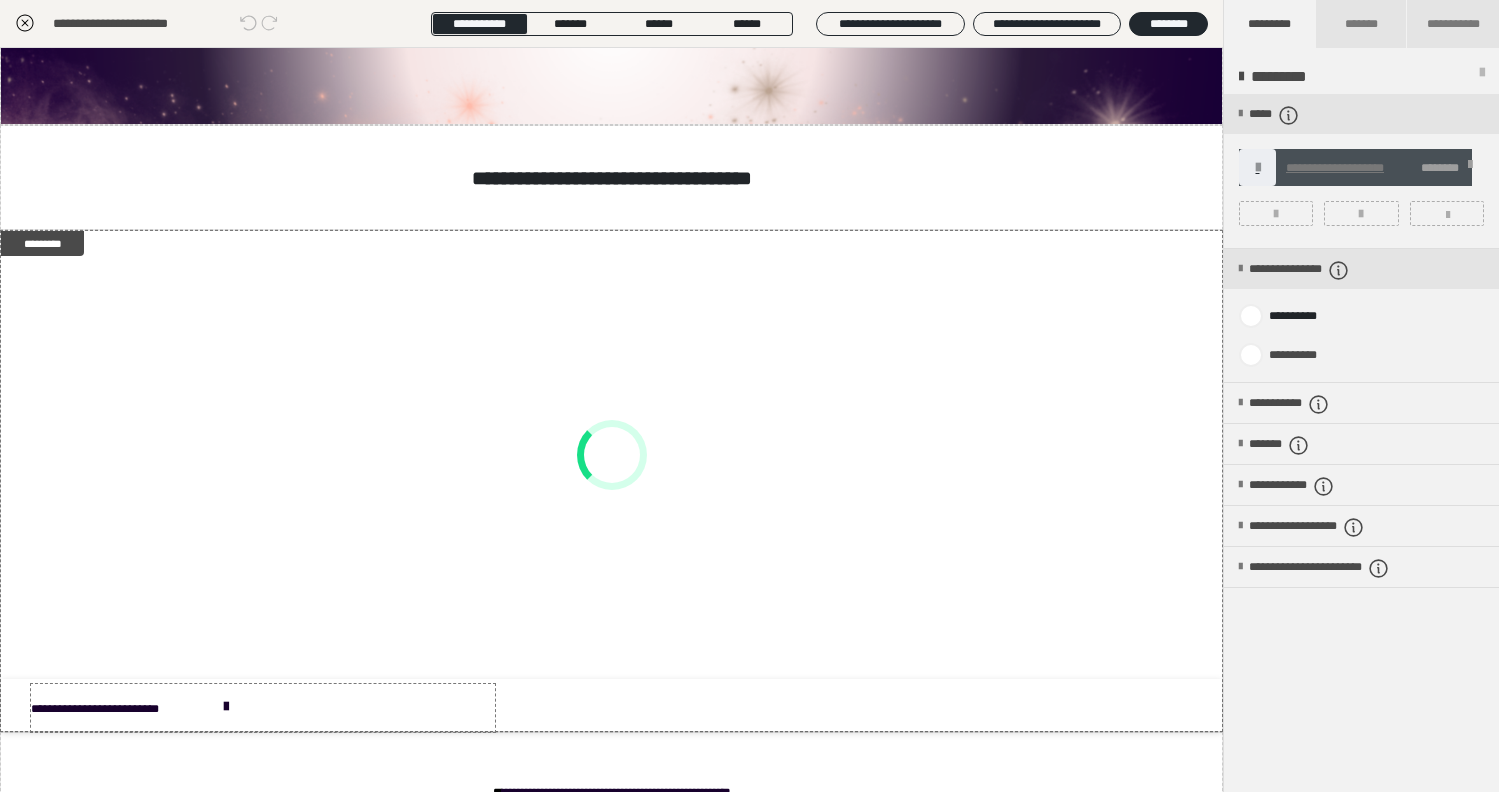 click on "**********" at bounding box center [1361, 171] 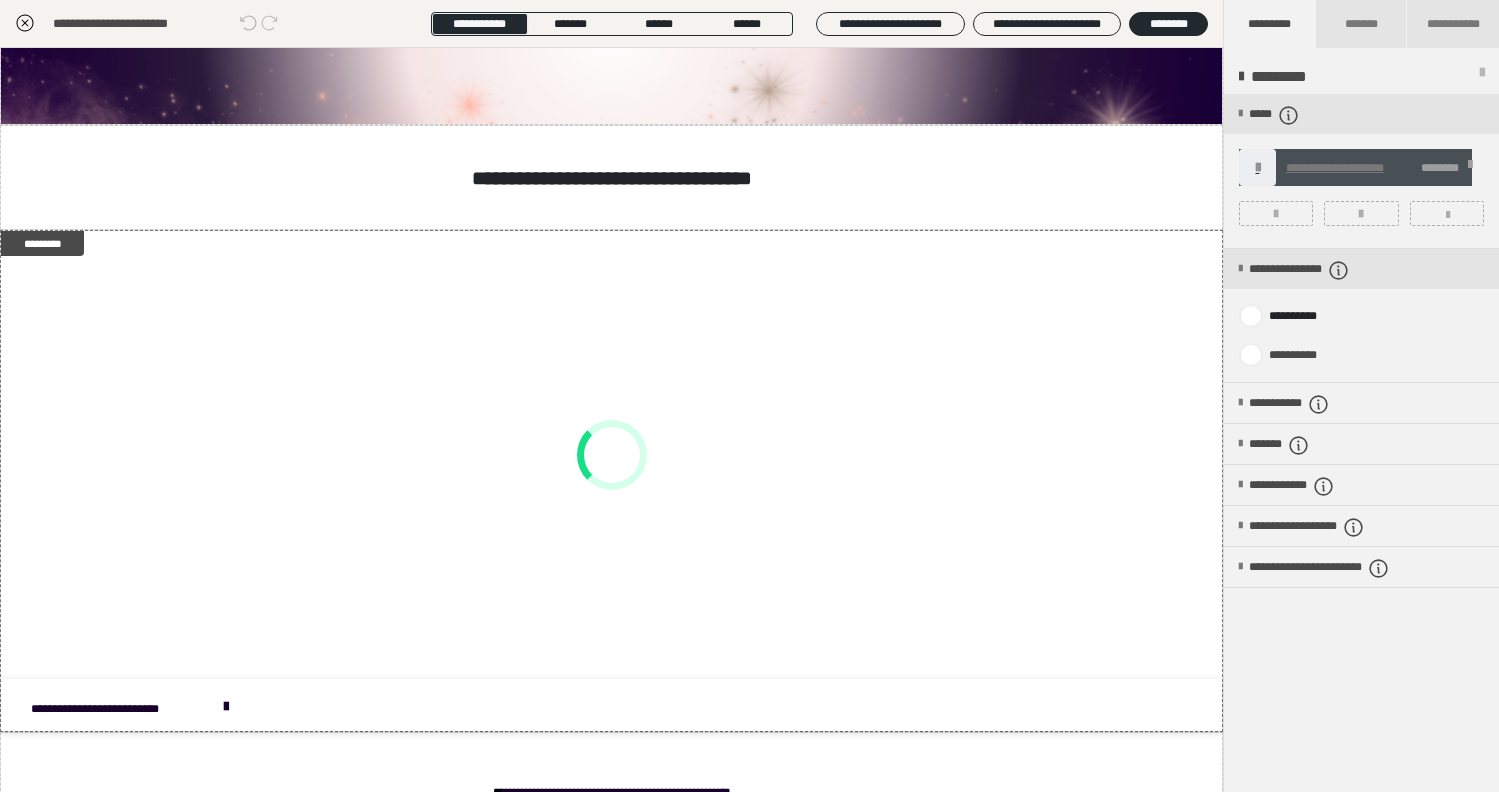 click on "**********" at bounding box center (1335, 168) 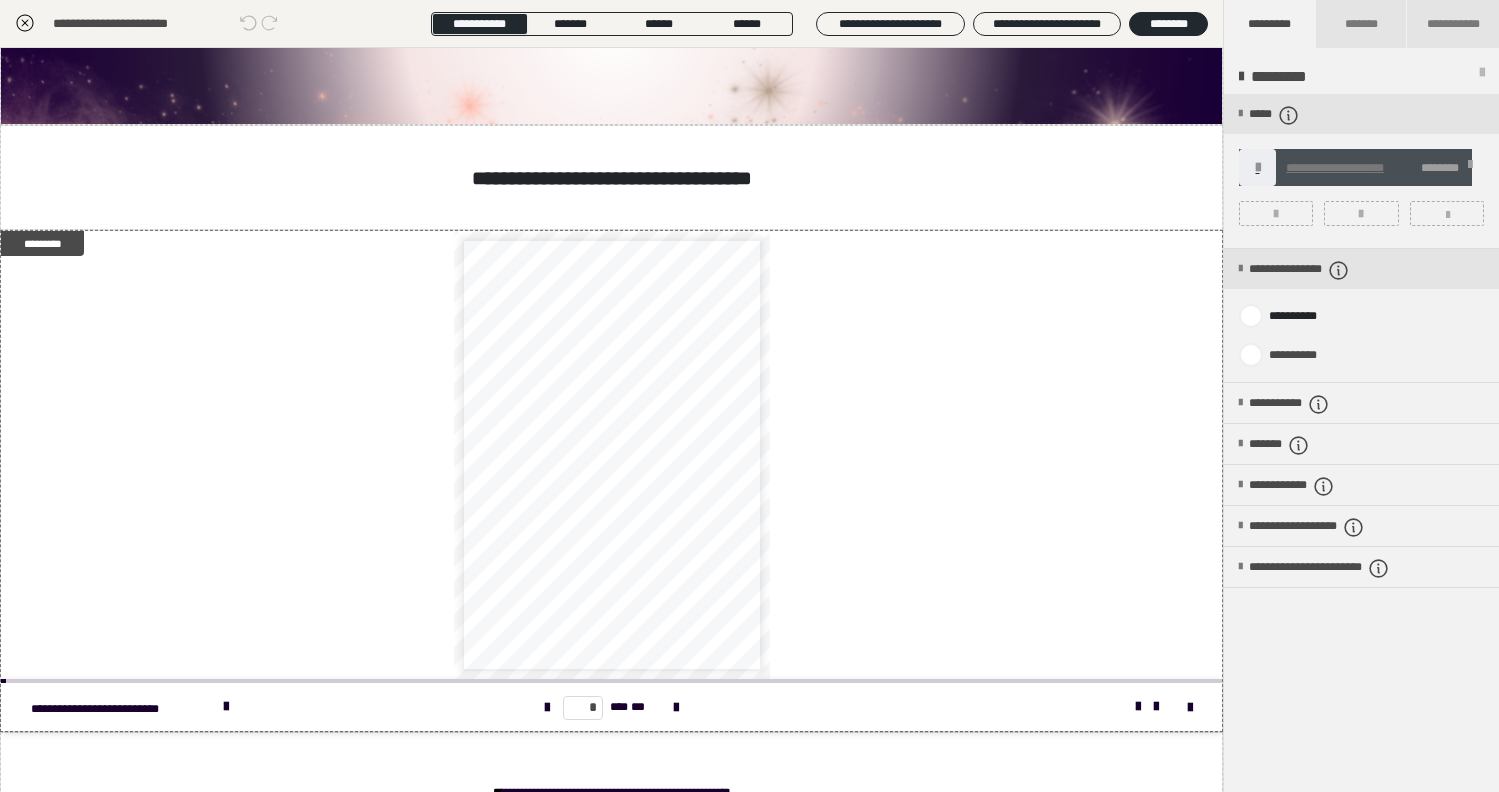 click on "**********" at bounding box center [611, 24] 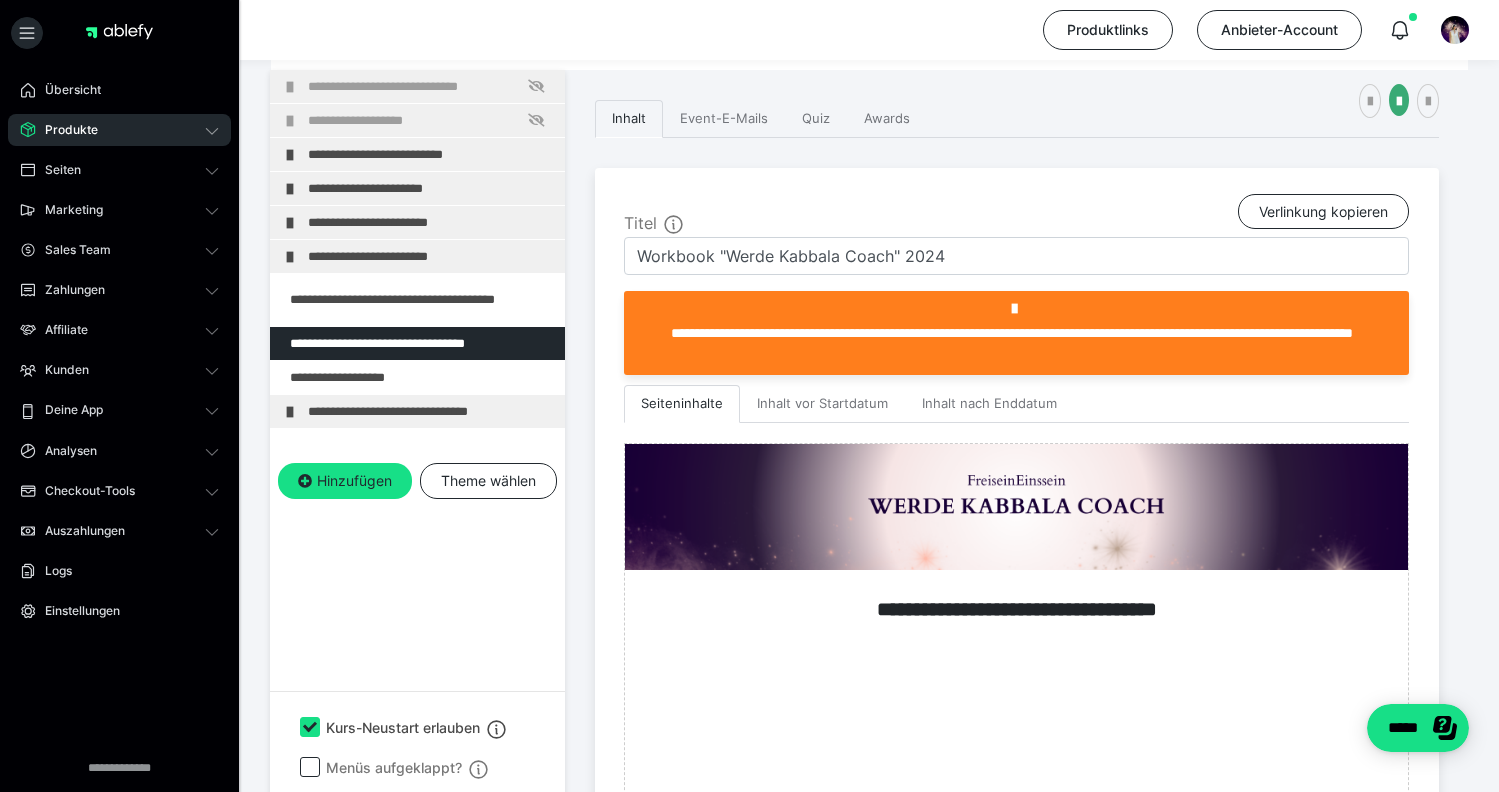 click on "Produkte" at bounding box center (64, 130) 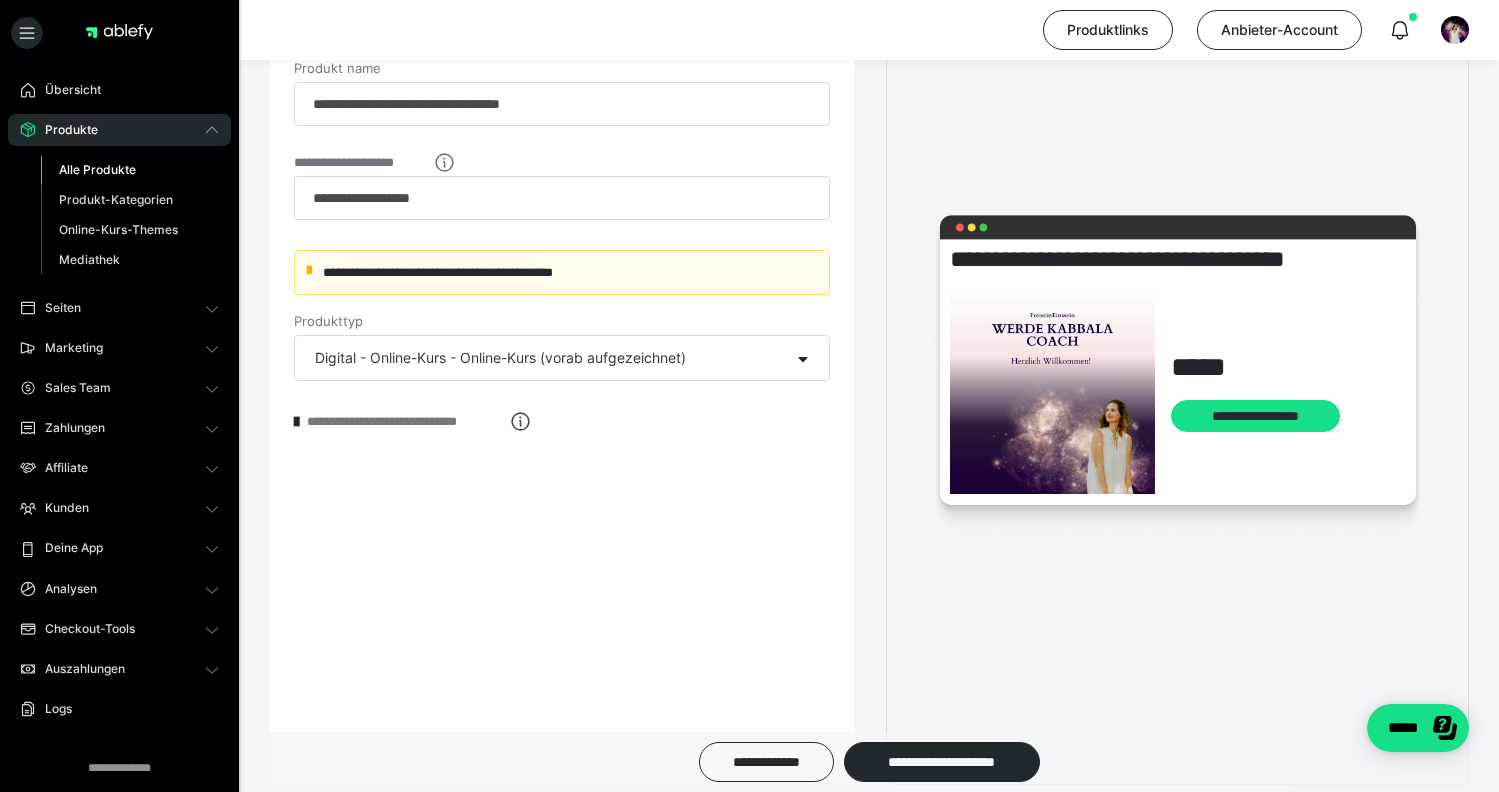 click on "Alle Produkte" at bounding box center [97, 169] 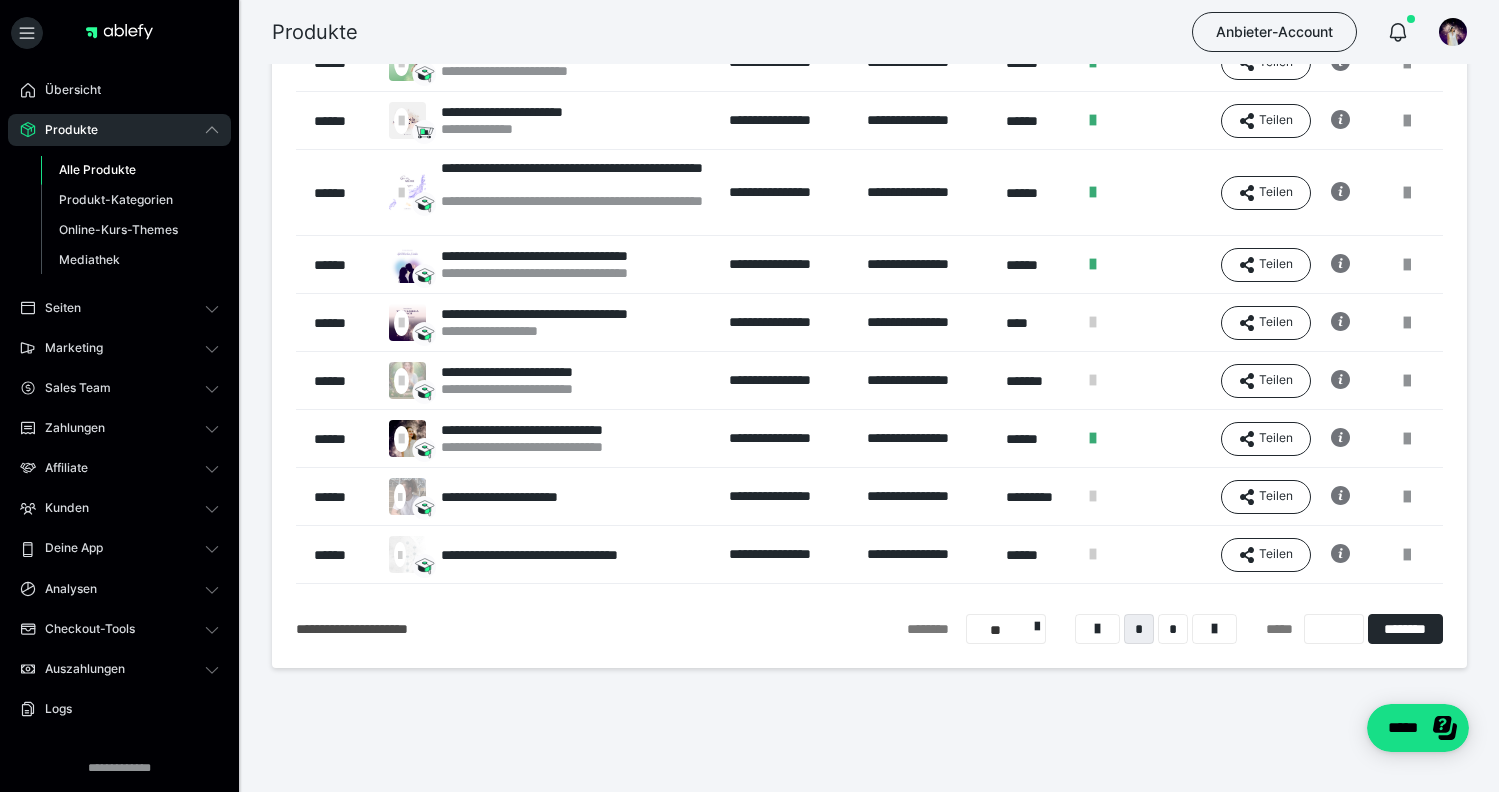 scroll, scrollTop: 294, scrollLeft: 0, axis: vertical 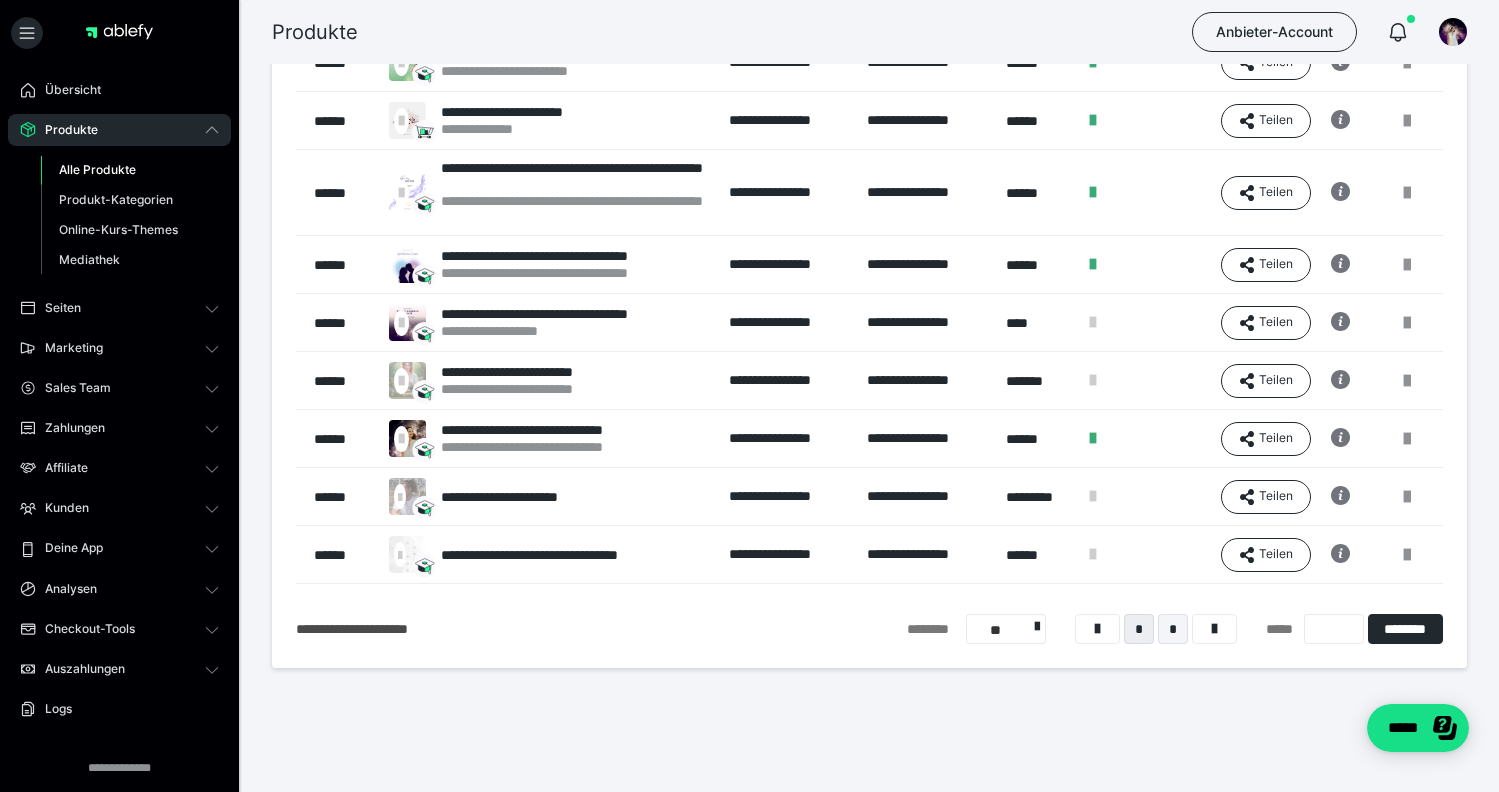 click on "*" at bounding box center [1173, 629] 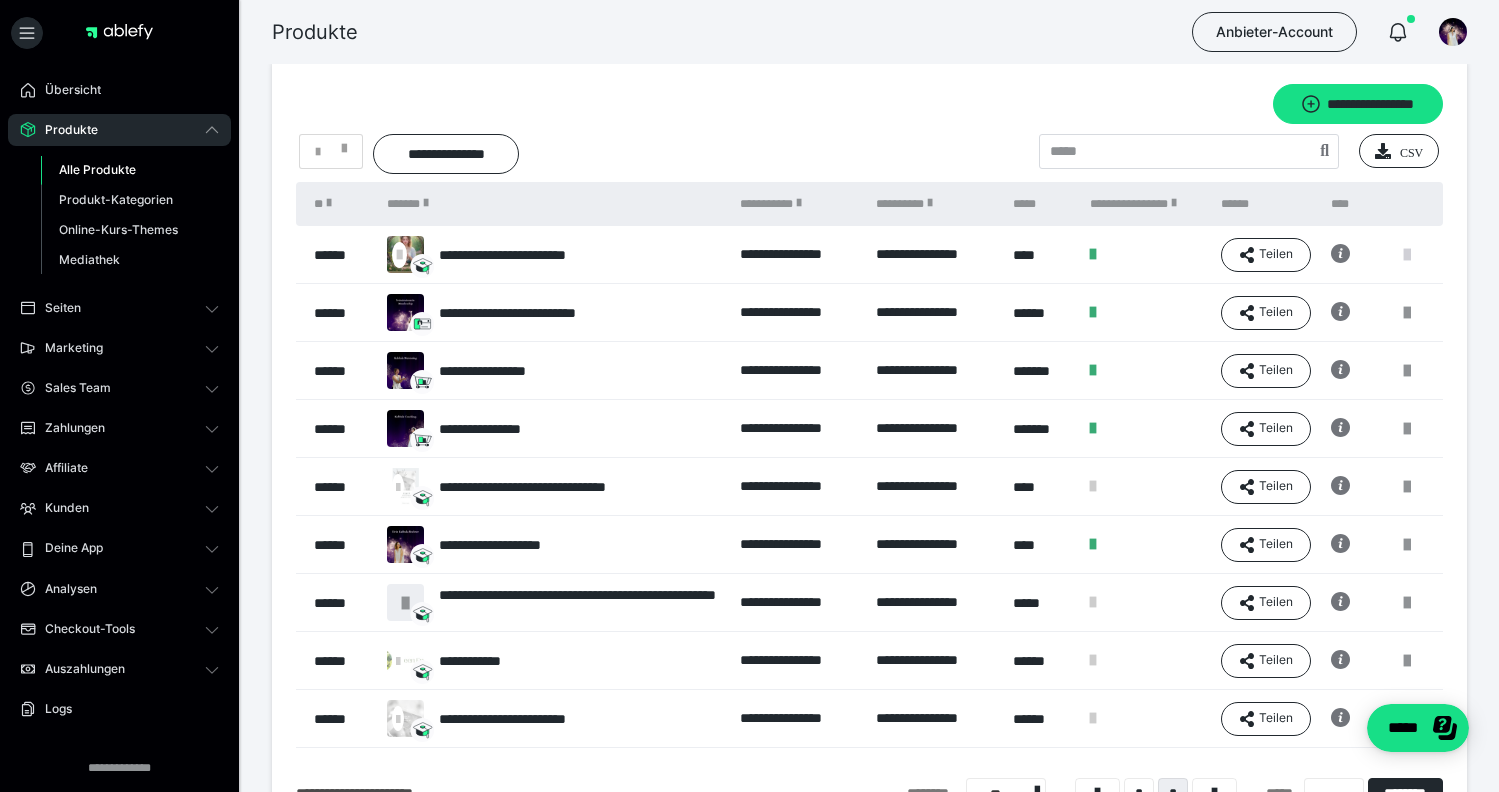 click at bounding box center (1407, 255) 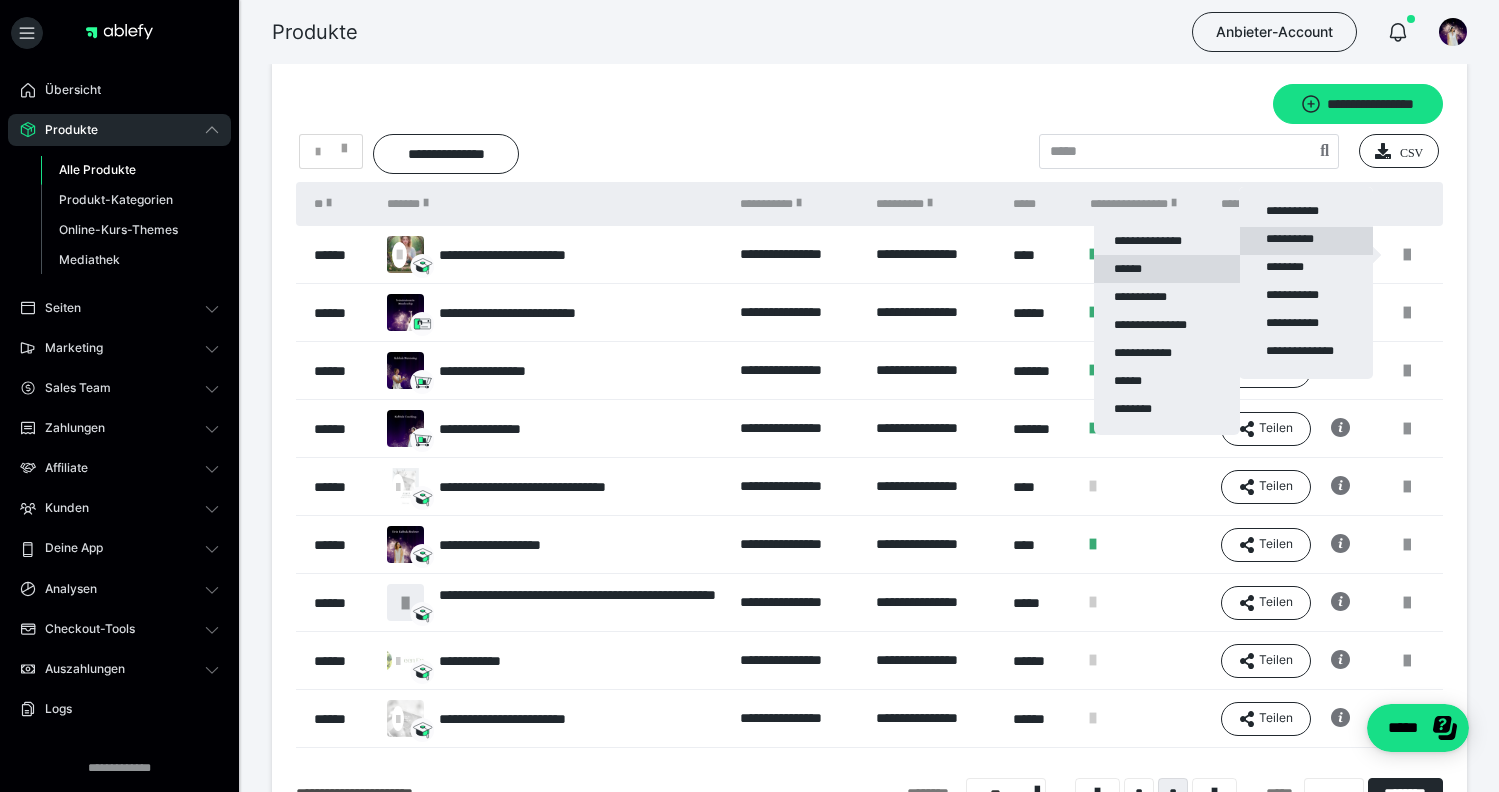 click on "******" at bounding box center [1167, 269] 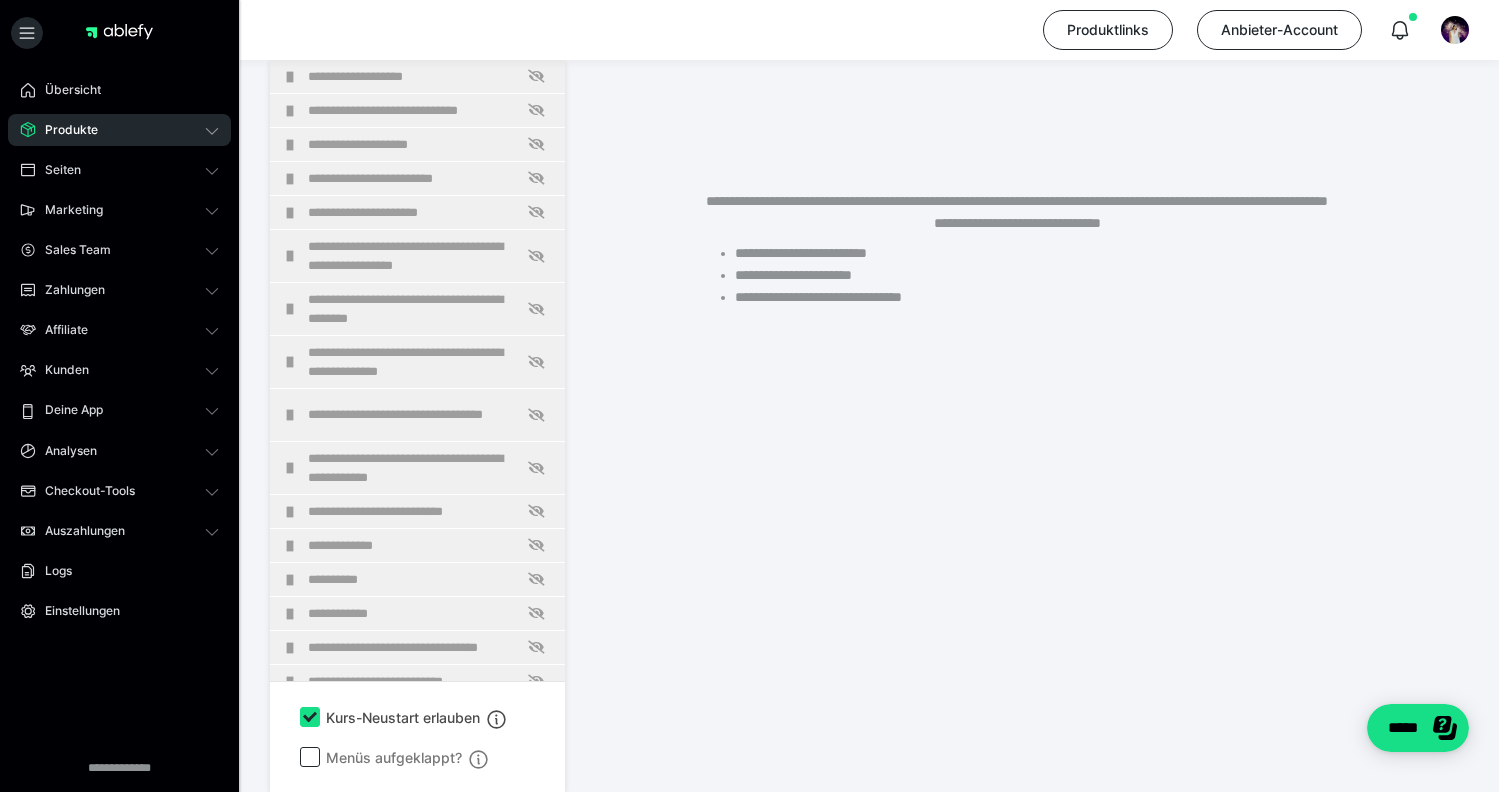 scroll, scrollTop: 349, scrollLeft: 0, axis: vertical 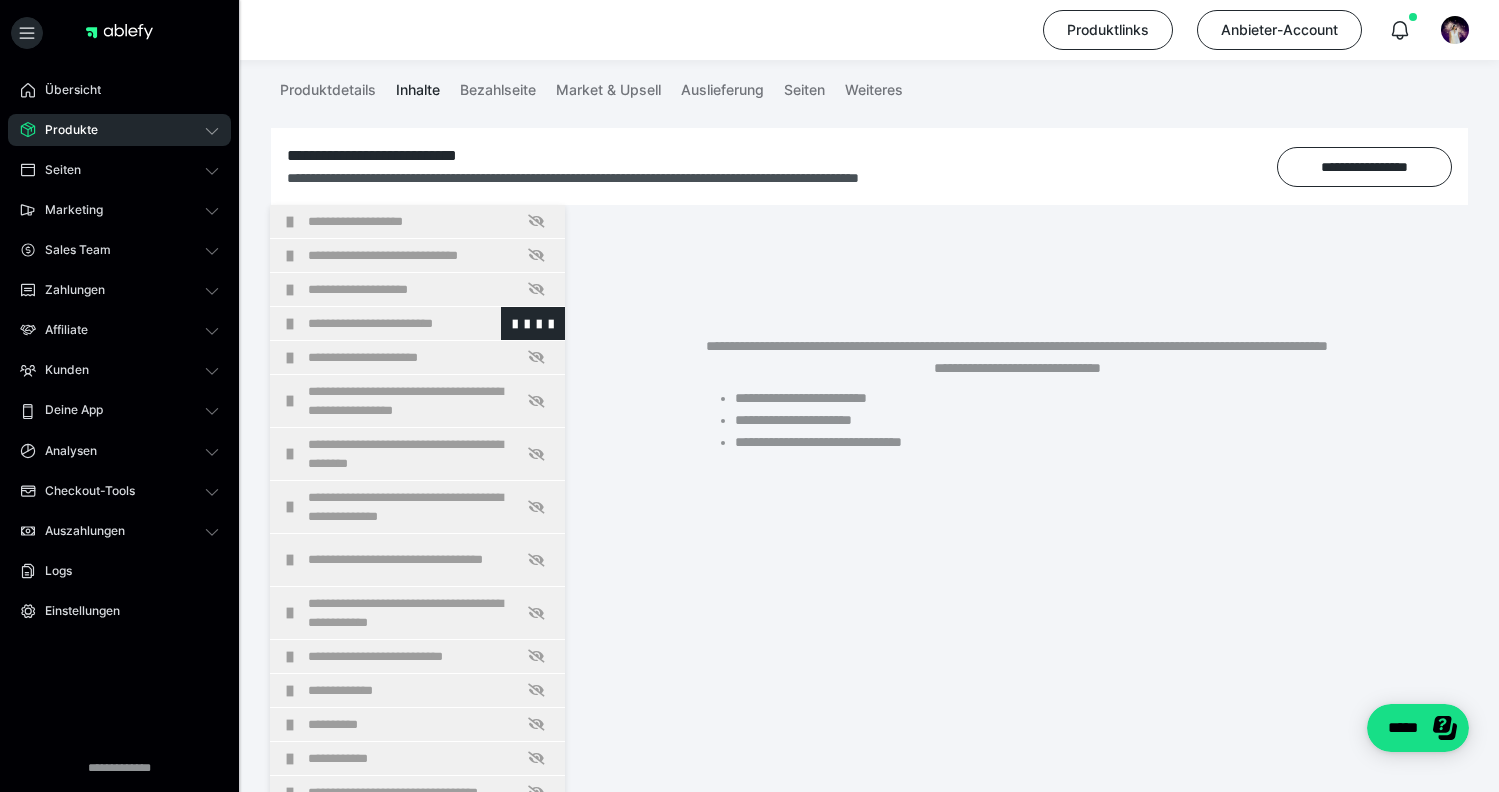 click on "**********" at bounding box center [431, 323] 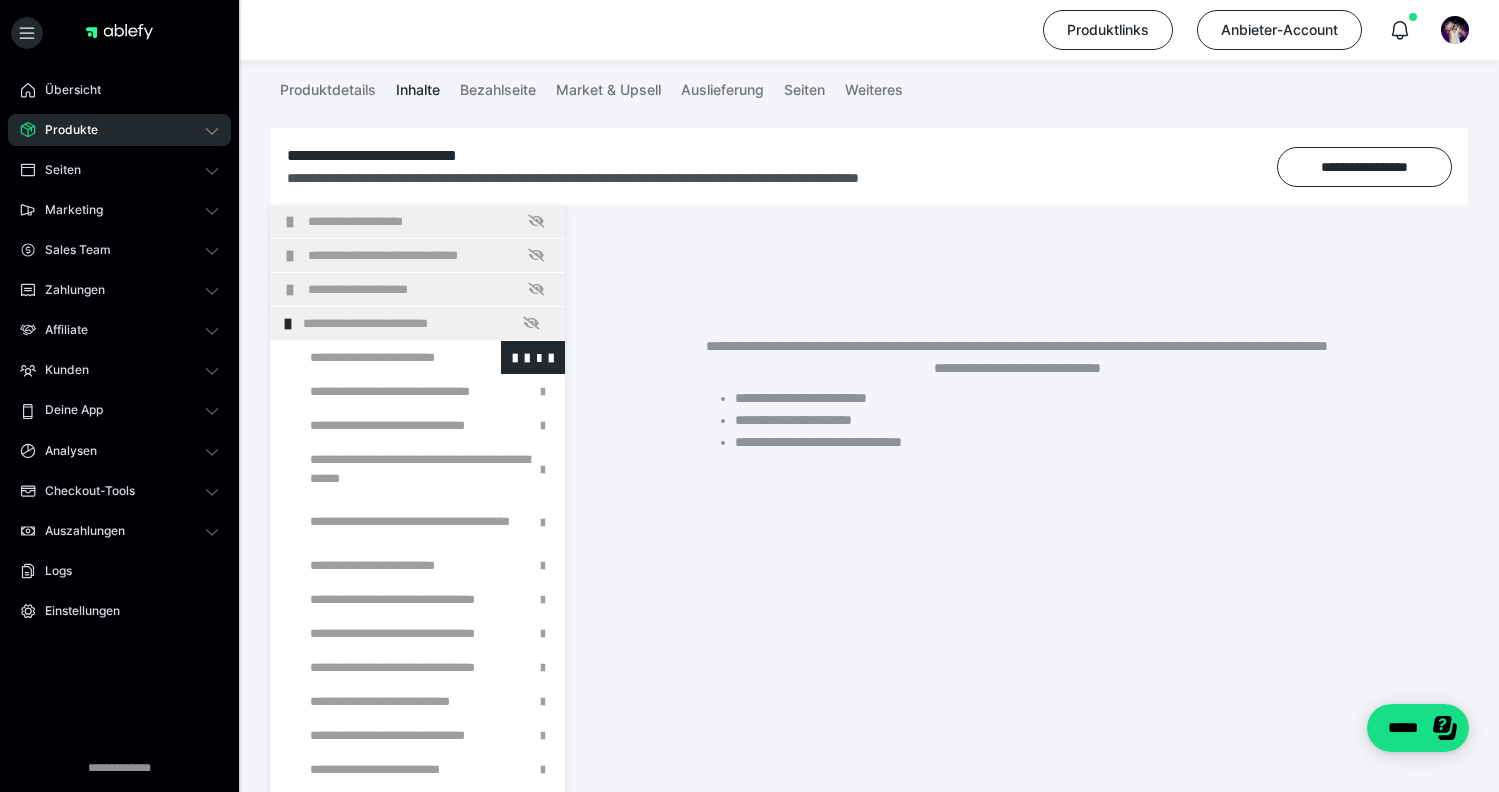 scroll, scrollTop: -1, scrollLeft: 0, axis: vertical 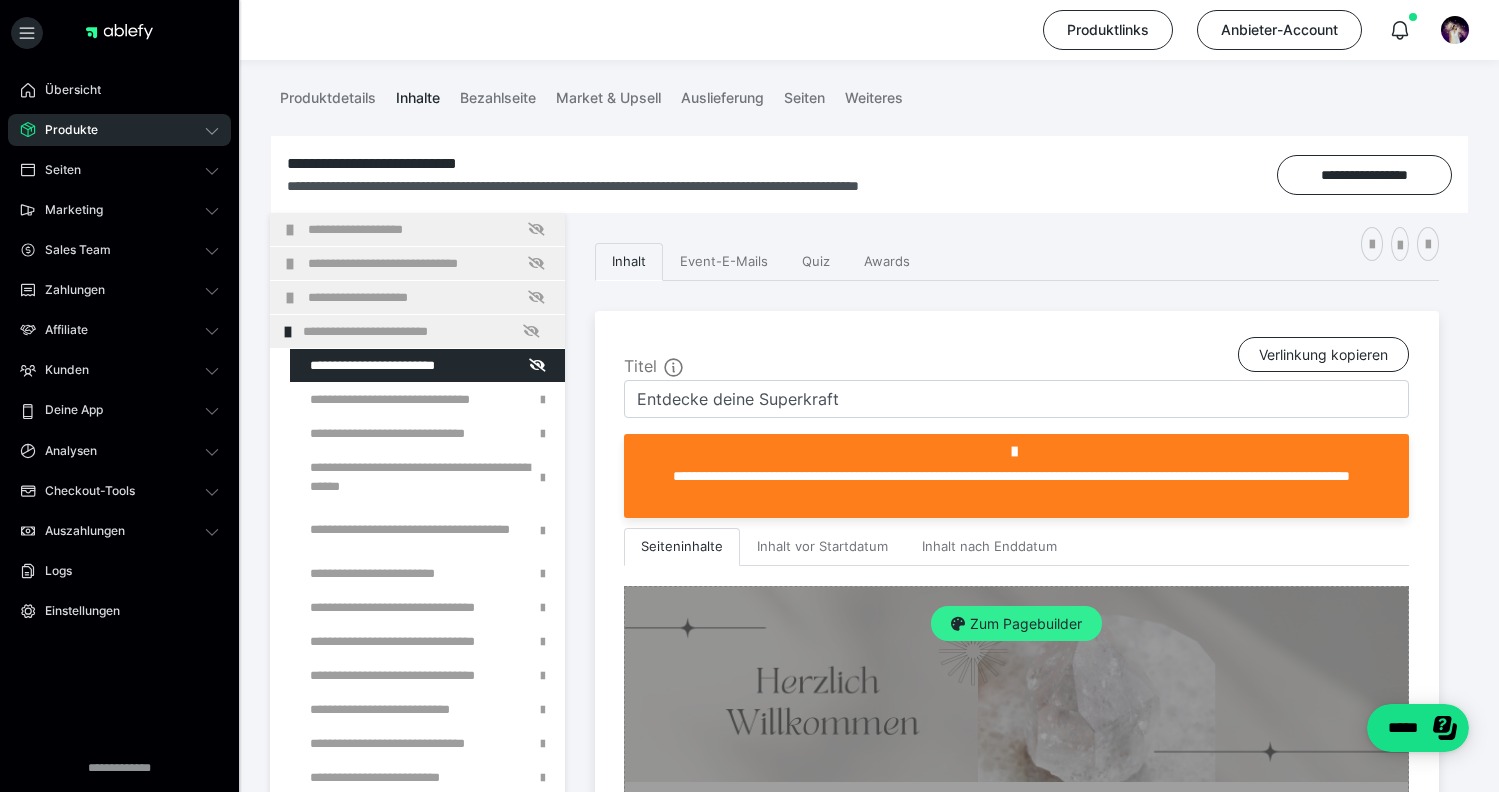 click on "Zum Pagebuilder" at bounding box center (1016, 624) 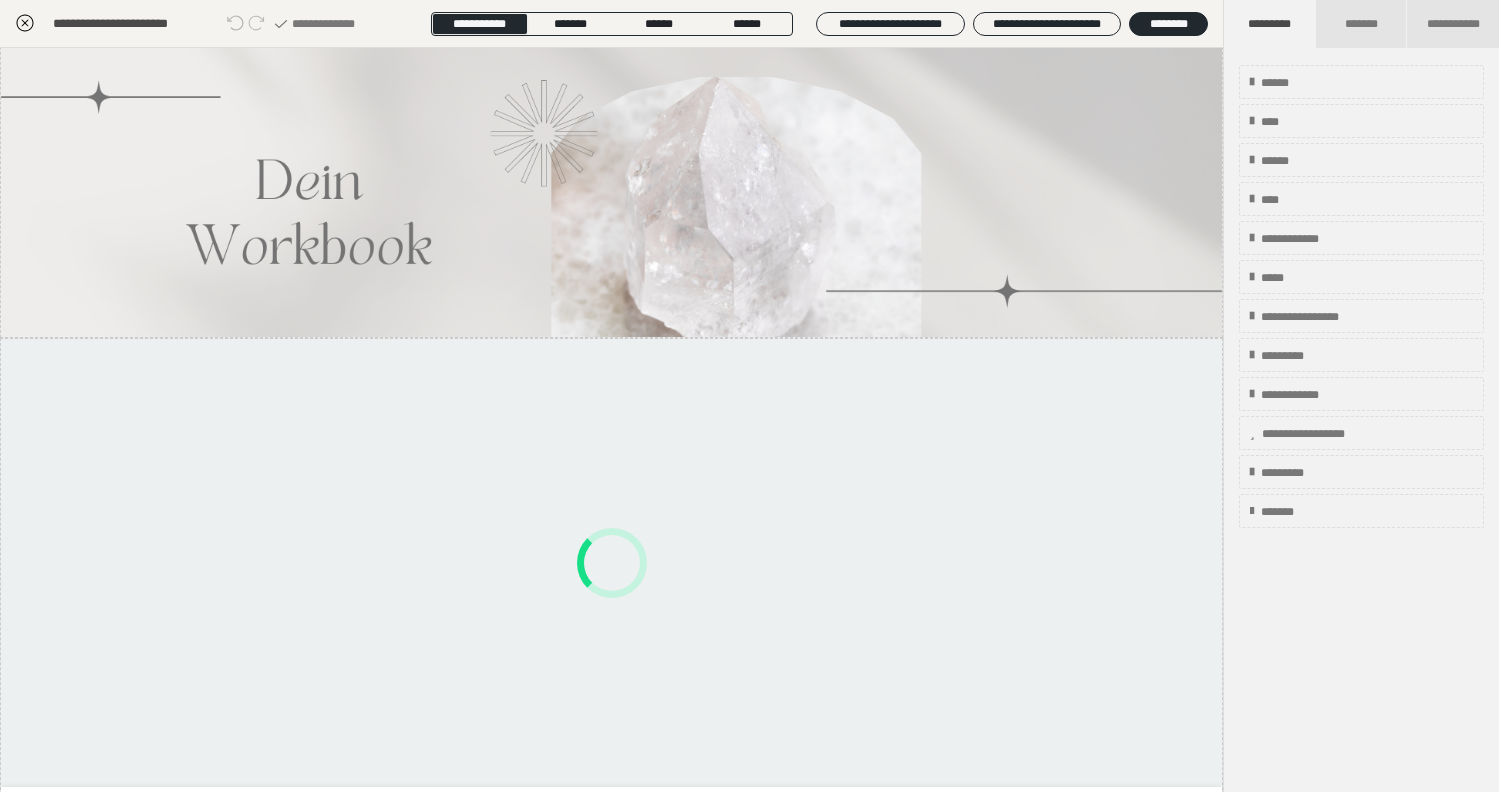 scroll, scrollTop: 2467, scrollLeft: 0, axis: vertical 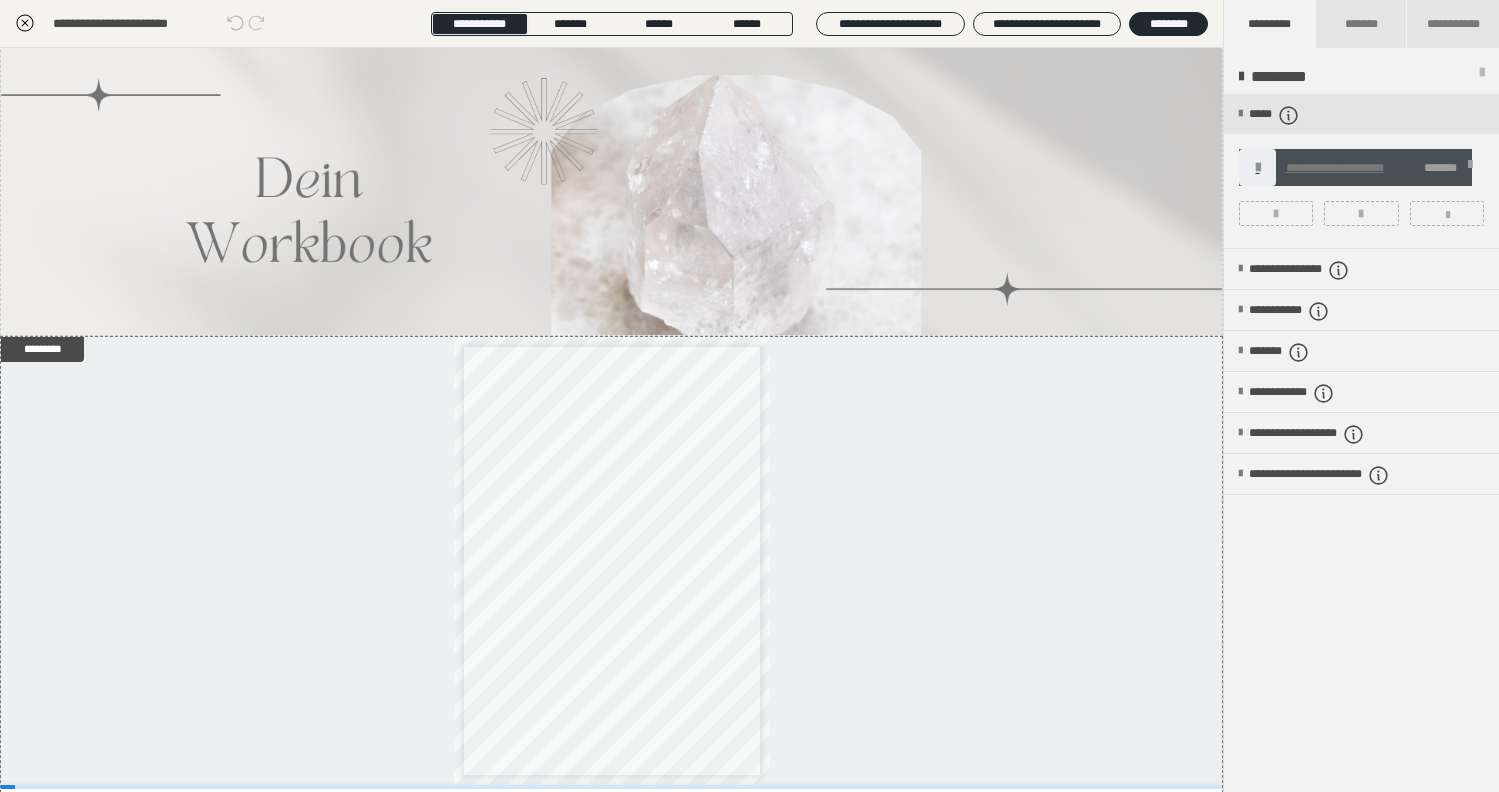click on "**********" at bounding box center (1335, 168) 